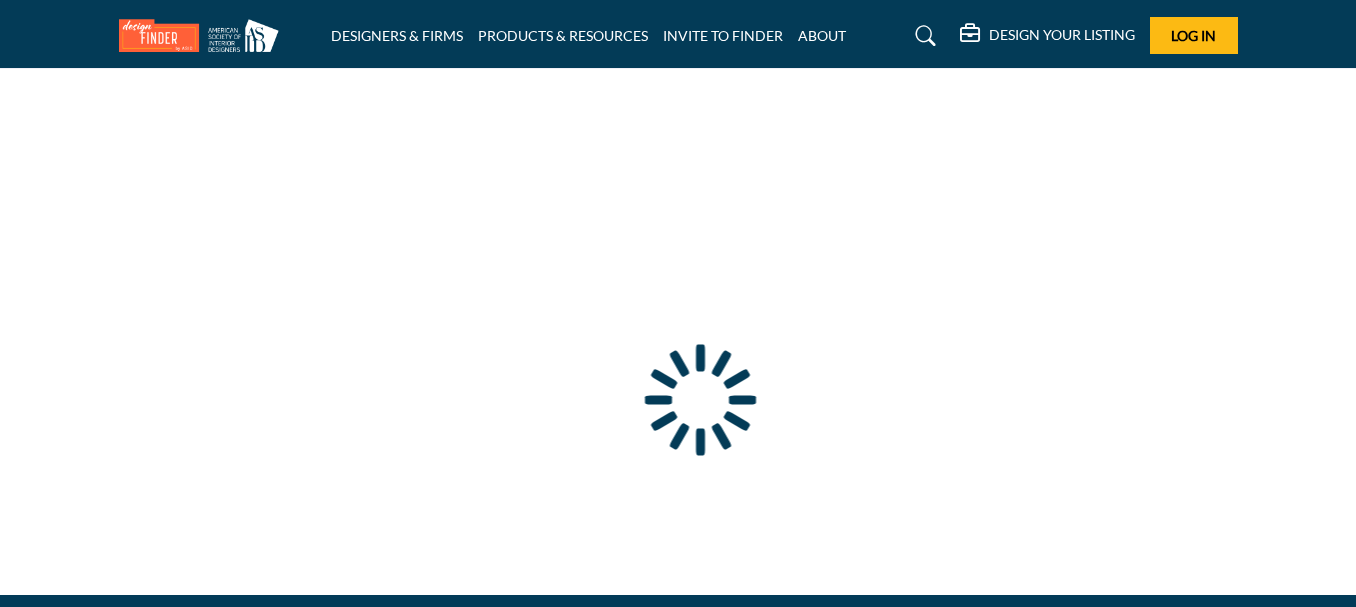 scroll, scrollTop: 0, scrollLeft: 0, axis: both 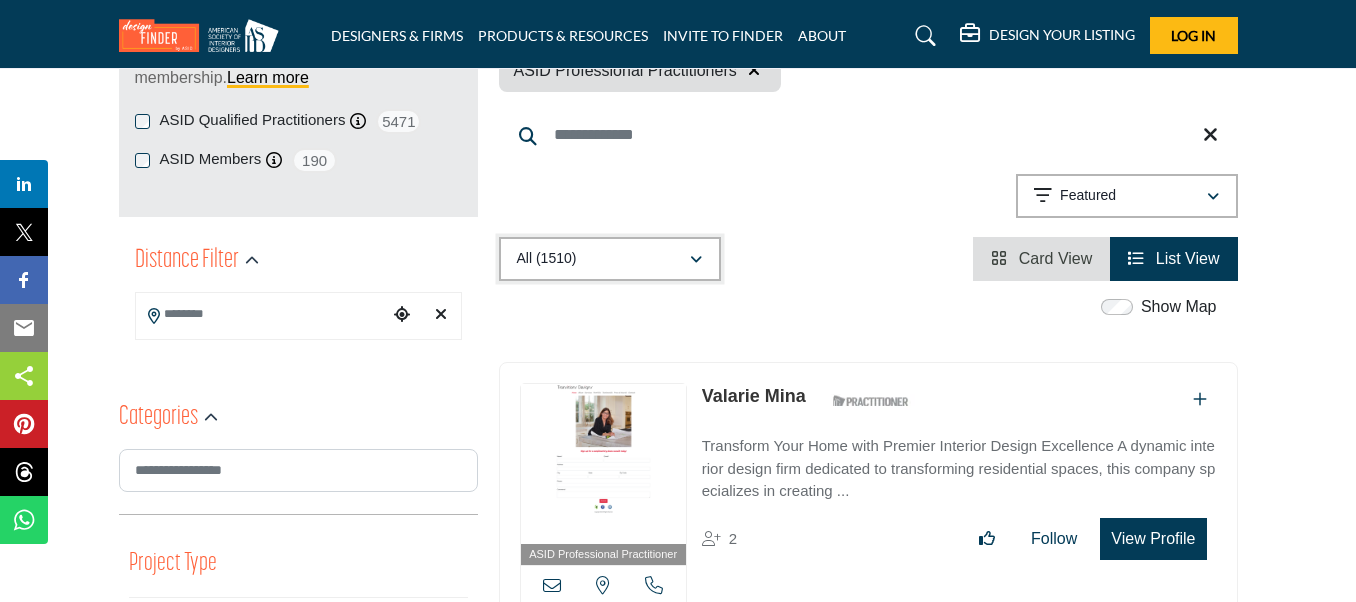 click on "All (1510)" at bounding box center [610, 259] 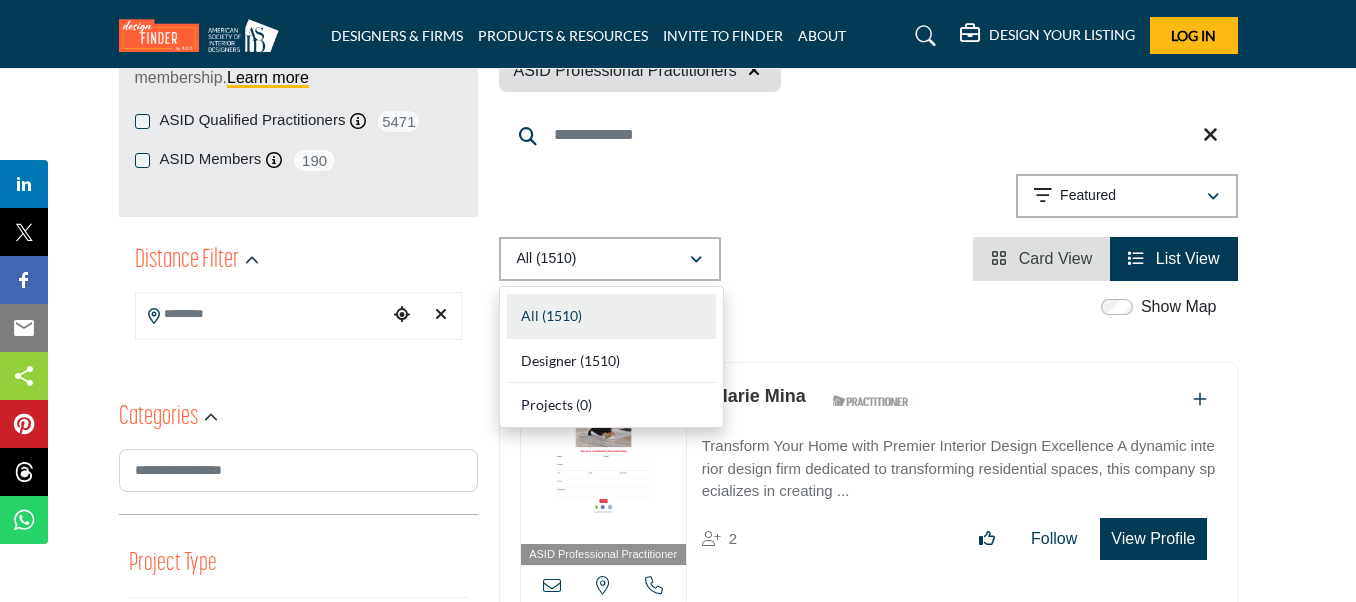 click on "All
(1510)" at bounding box center (611, 316) 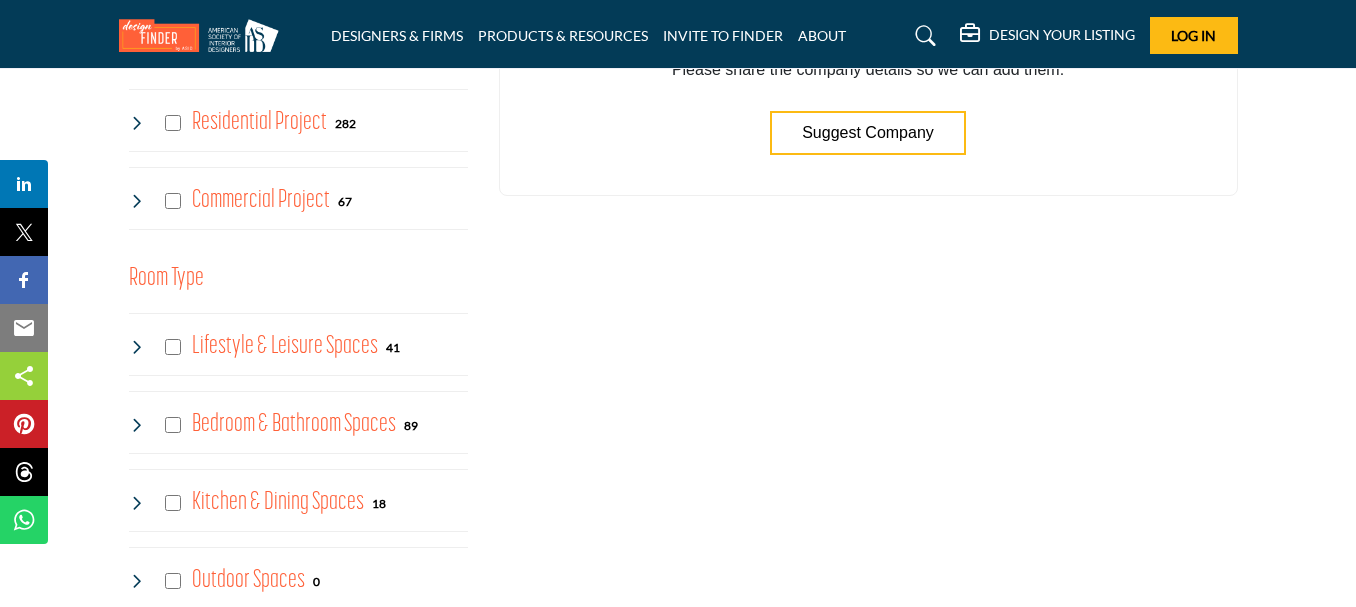 scroll, scrollTop: 963, scrollLeft: 0, axis: vertical 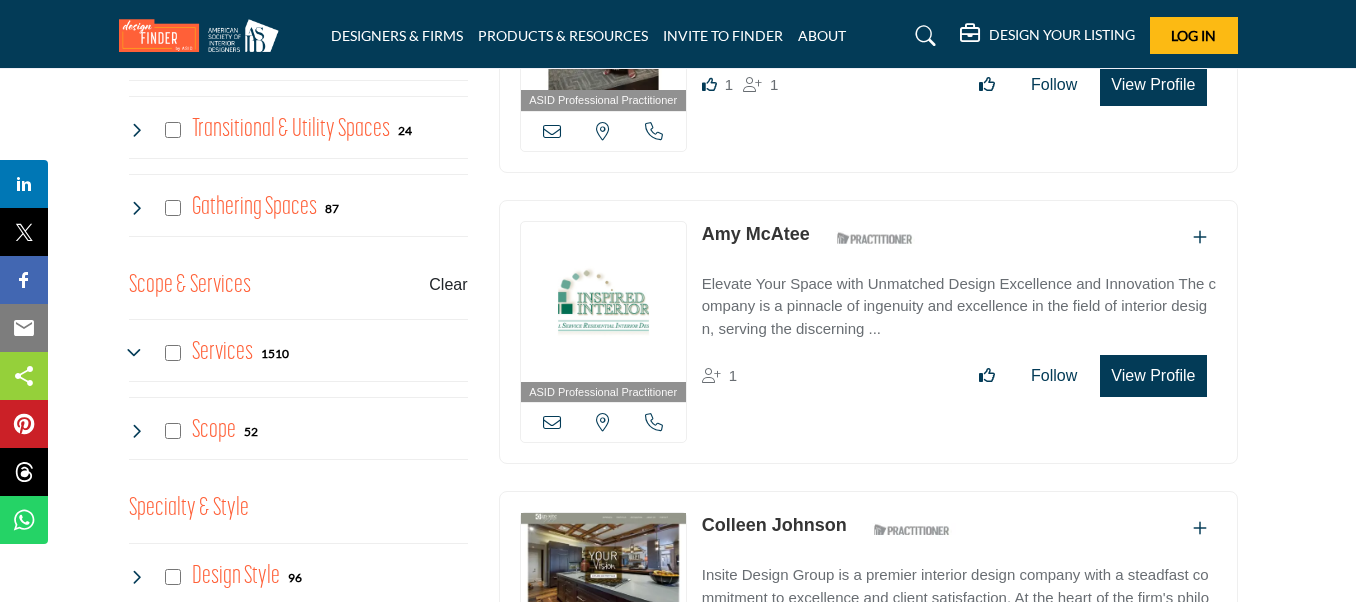 click at bounding box center (137, 353) 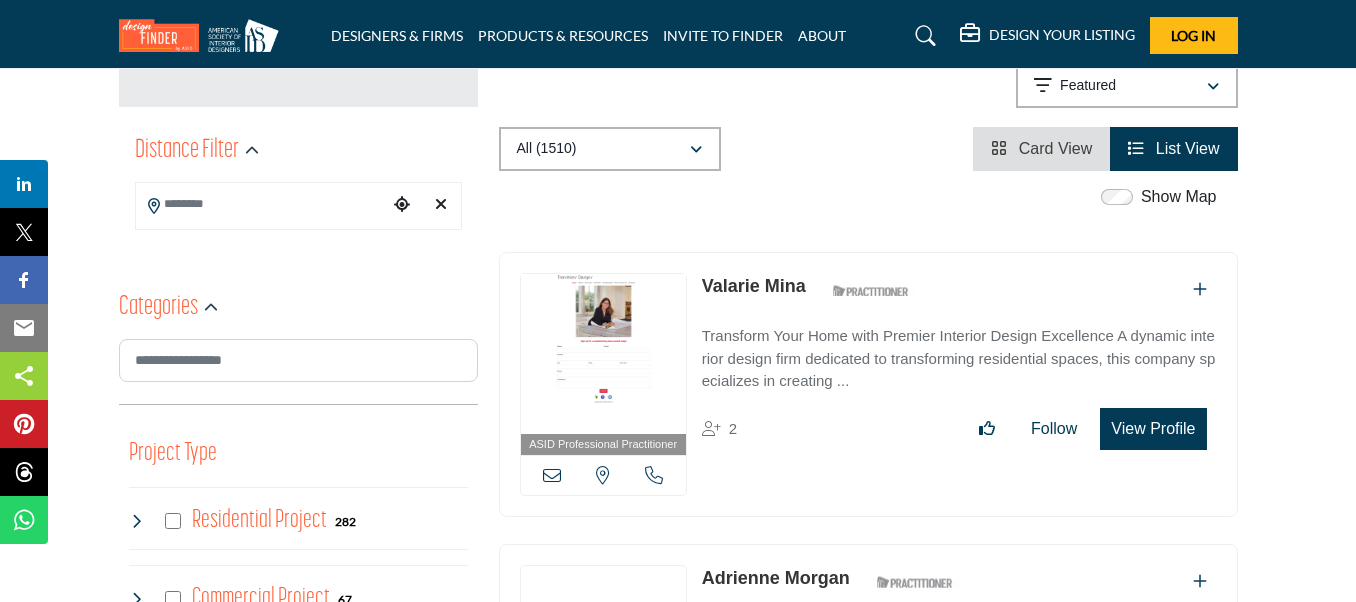 scroll, scrollTop: 600, scrollLeft: 0, axis: vertical 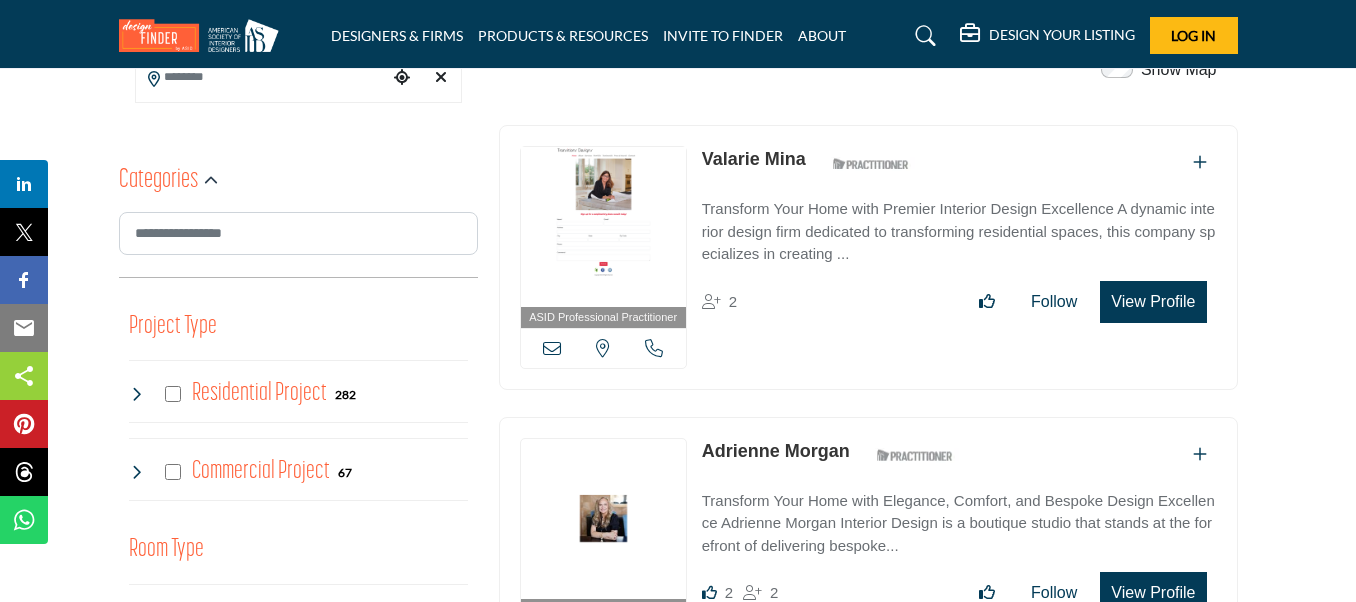 drag, startPoint x: 700, startPoint y: 155, endPoint x: 805, endPoint y: 165, distance: 105.47511 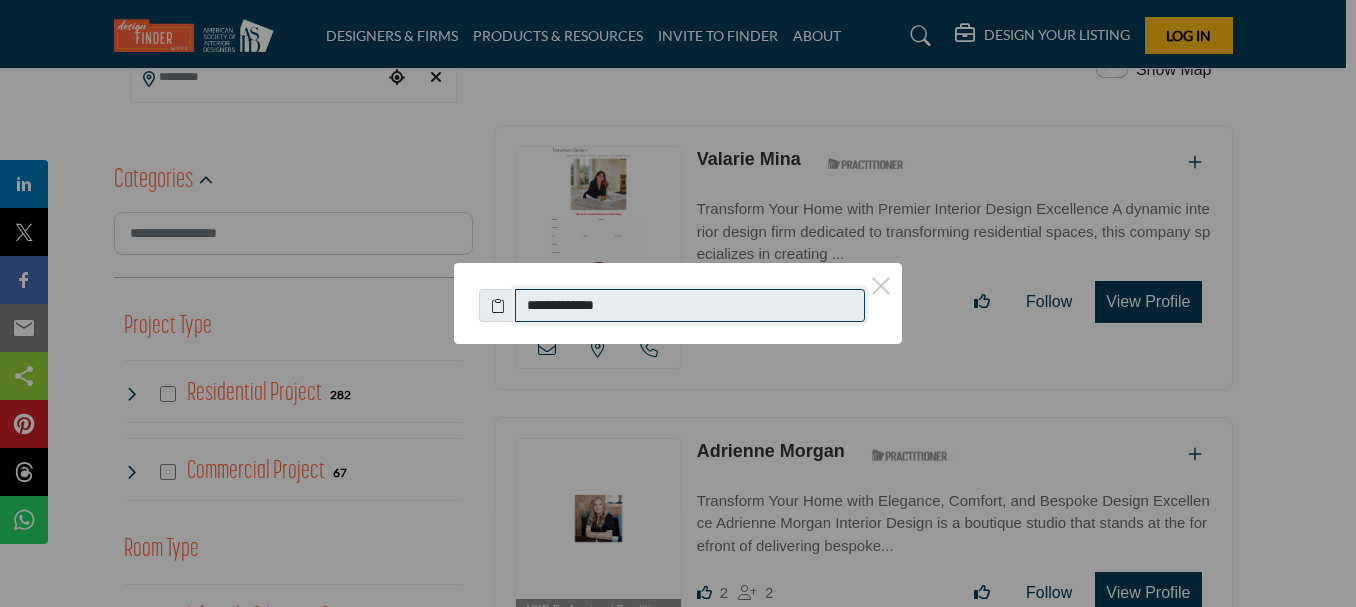 drag, startPoint x: 631, startPoint y: 308, endPoint x: 536, endPoint y: 309, distance: 95.005264 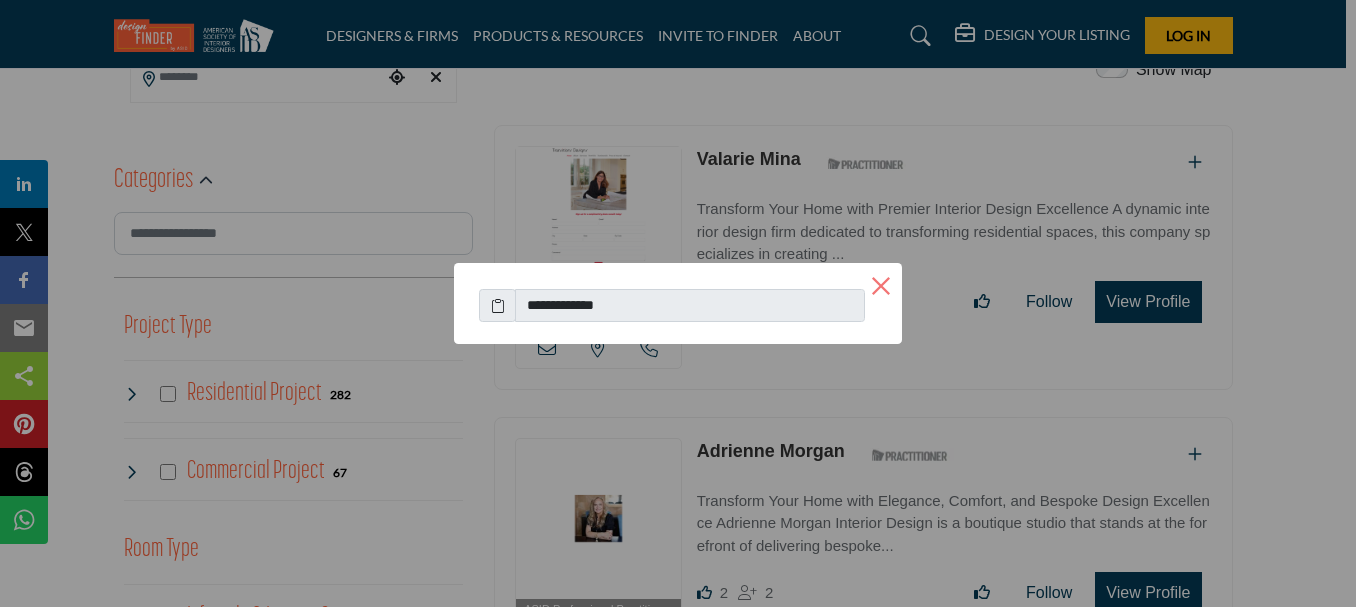click on "×" at bounding box center [881, 284] 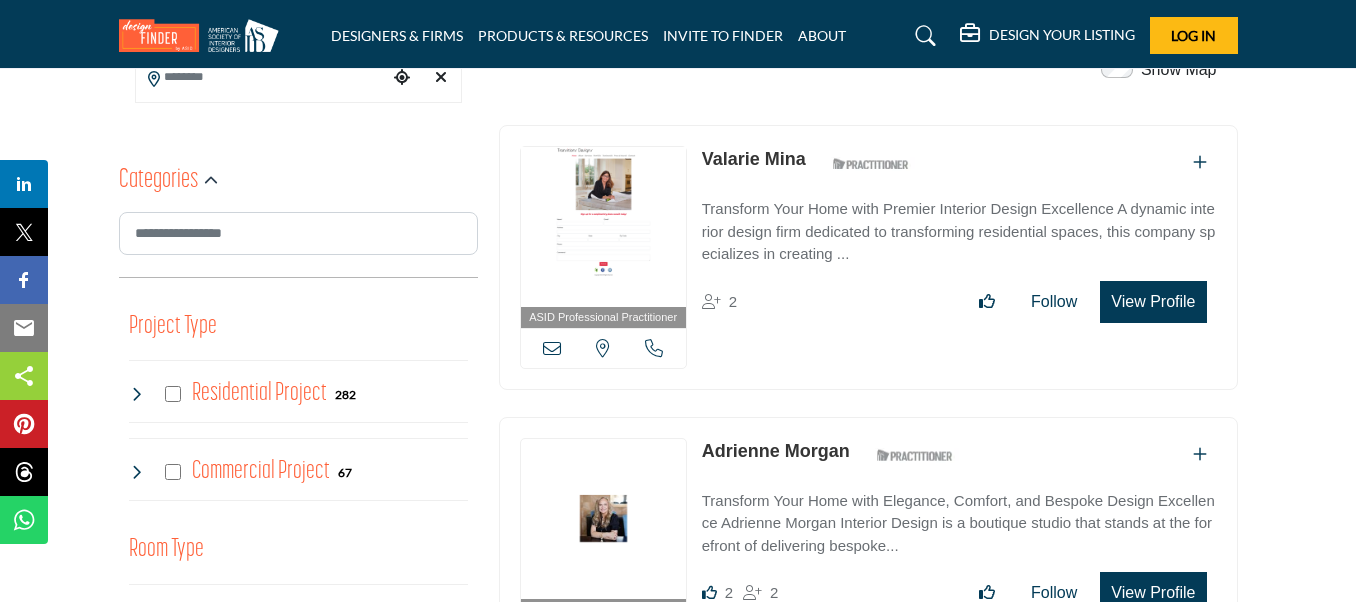 drag, startPoint x: 550, startPoint y: 345, endPoint x: 971, endPoint y: 349, distance: 421.019 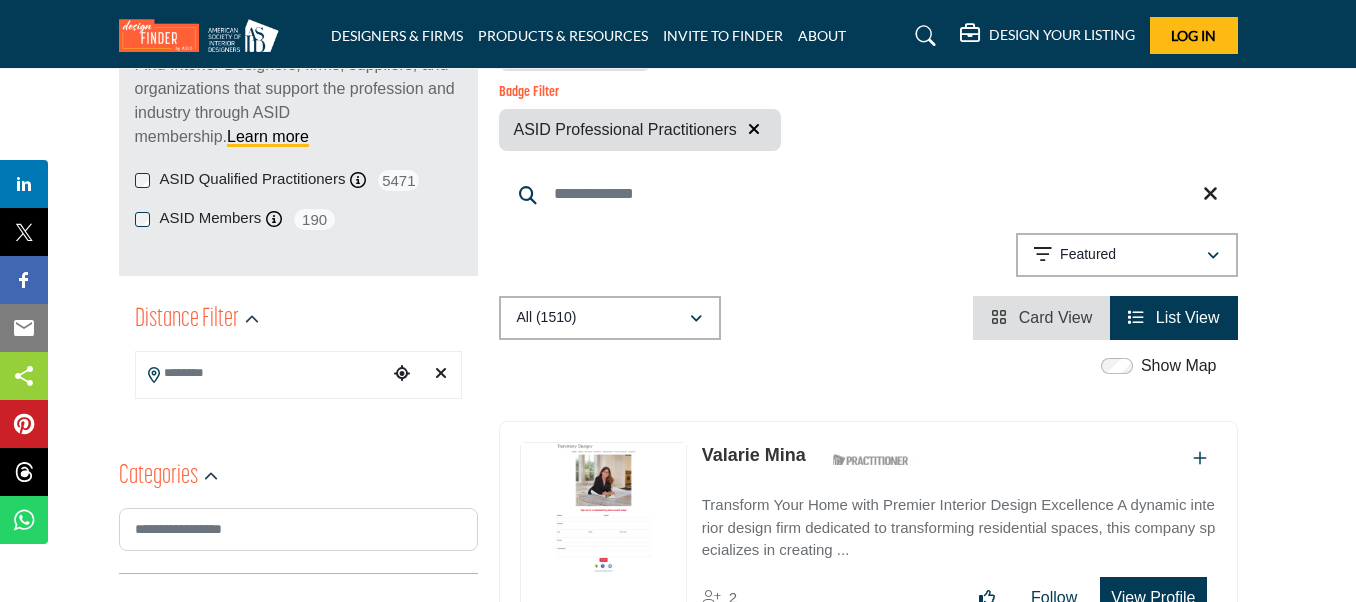 scroll, scrollTop: 300, scrollLeft: 0, axis: vertical 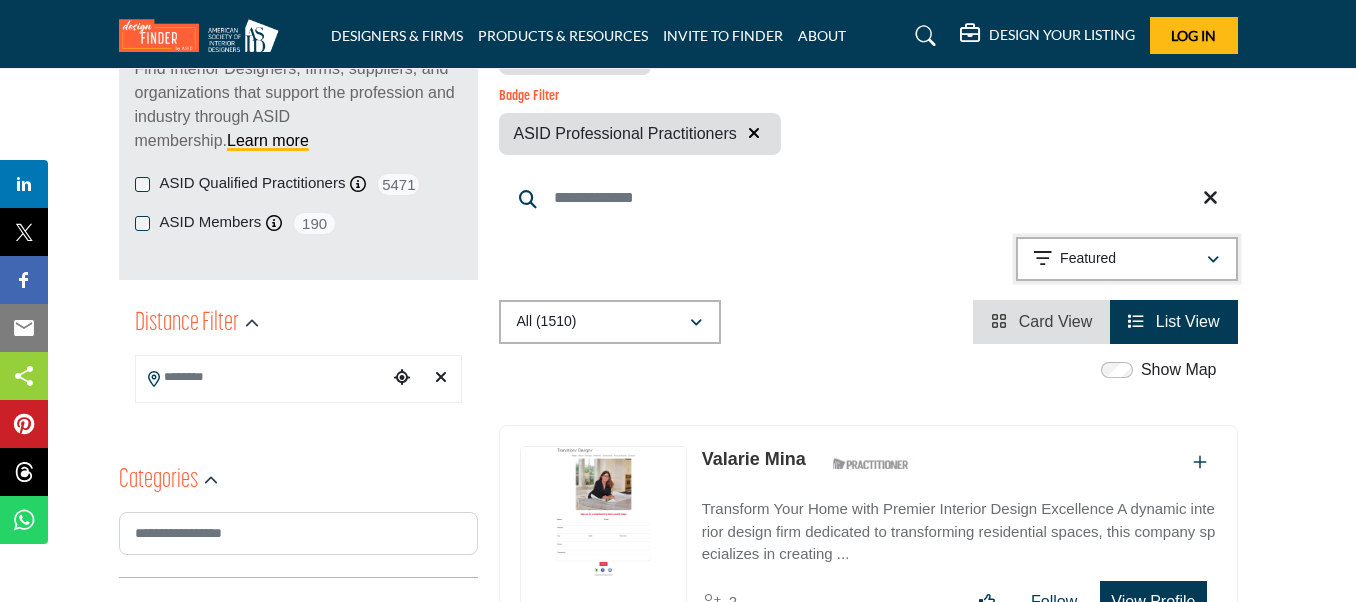 click on "Featured" at bounding box center (1120, 259) 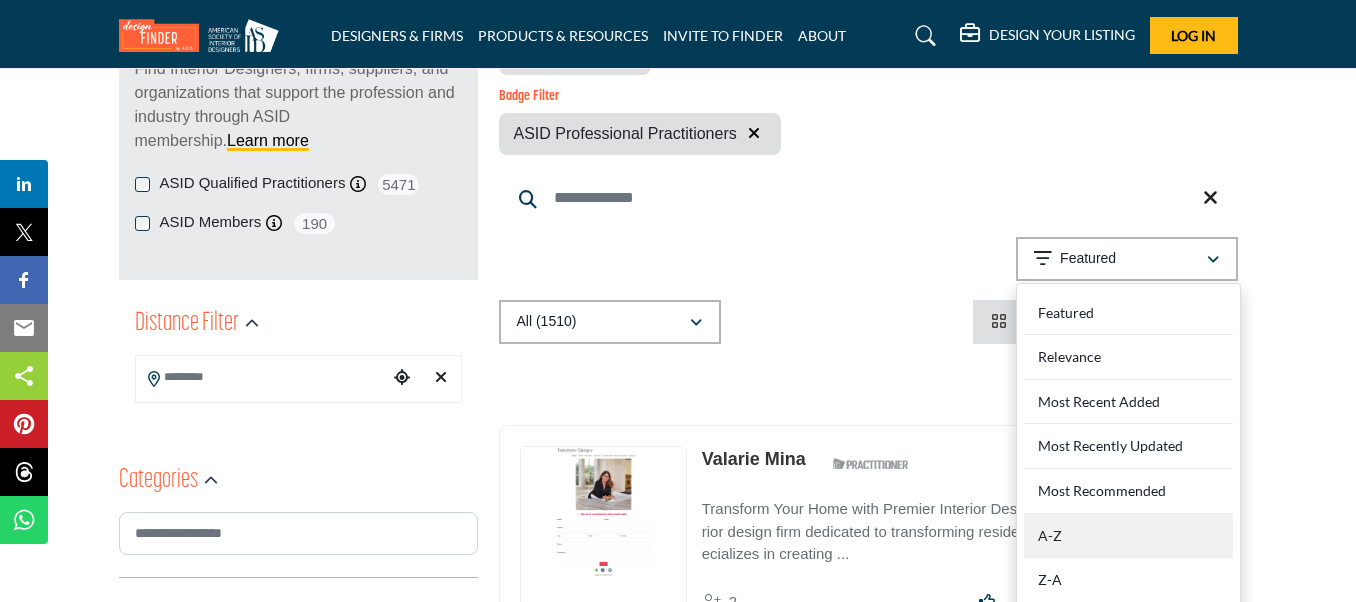 click on "A-Z" at bounding box center [1128, 536] 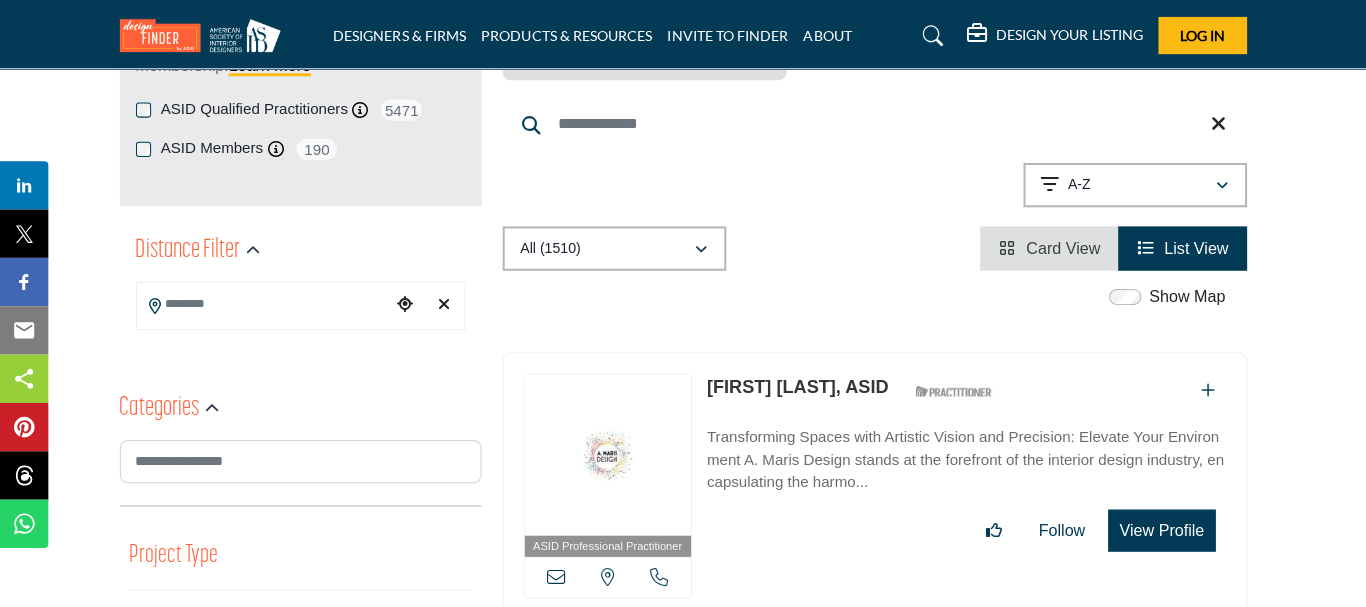 scroll, scrollTop: 503, scrollLeft: 0, axis: vertical 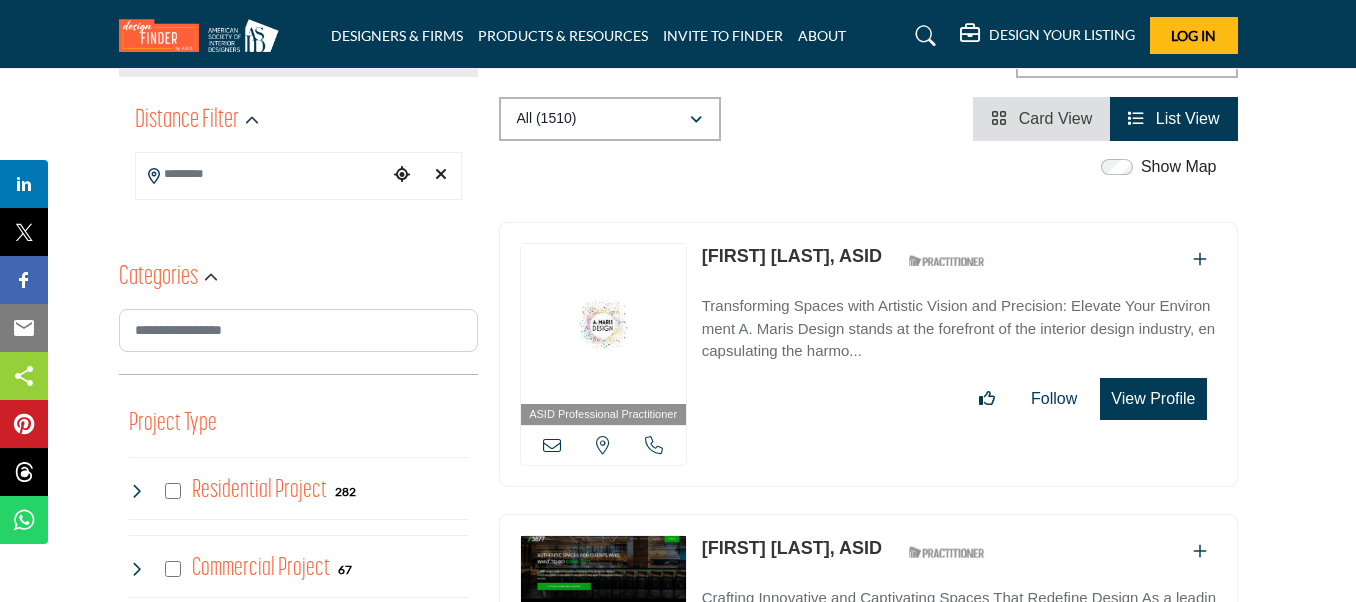 click on "View Profile" at bounding box center (1153, 399) 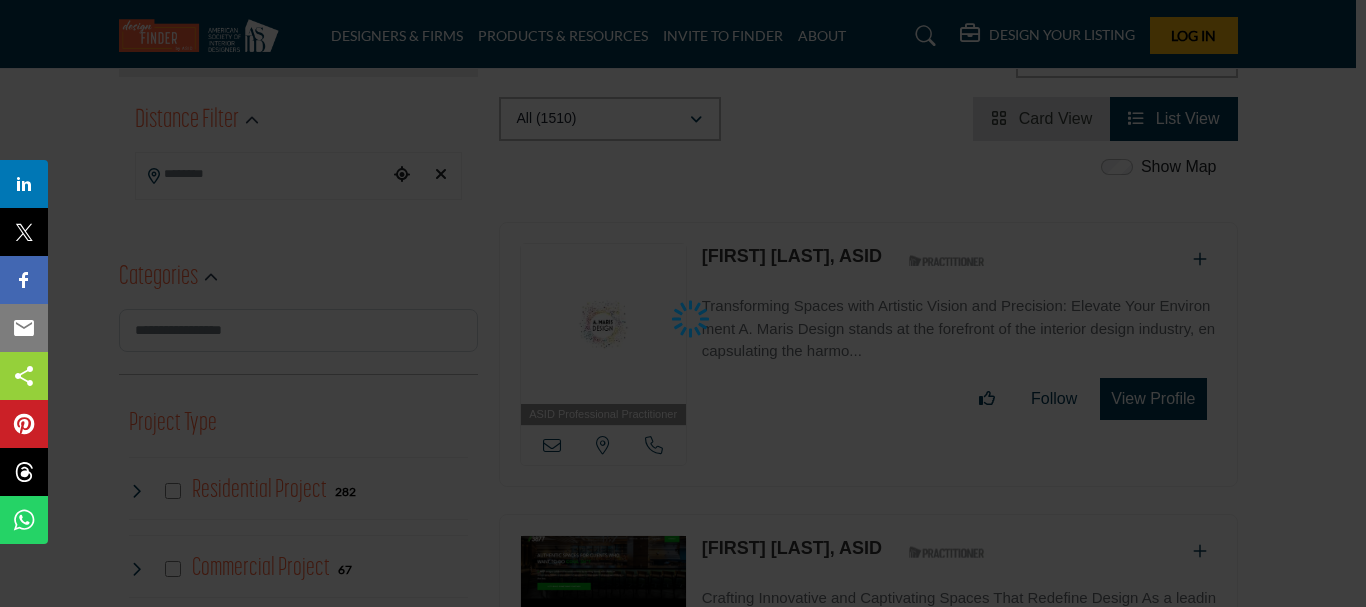type 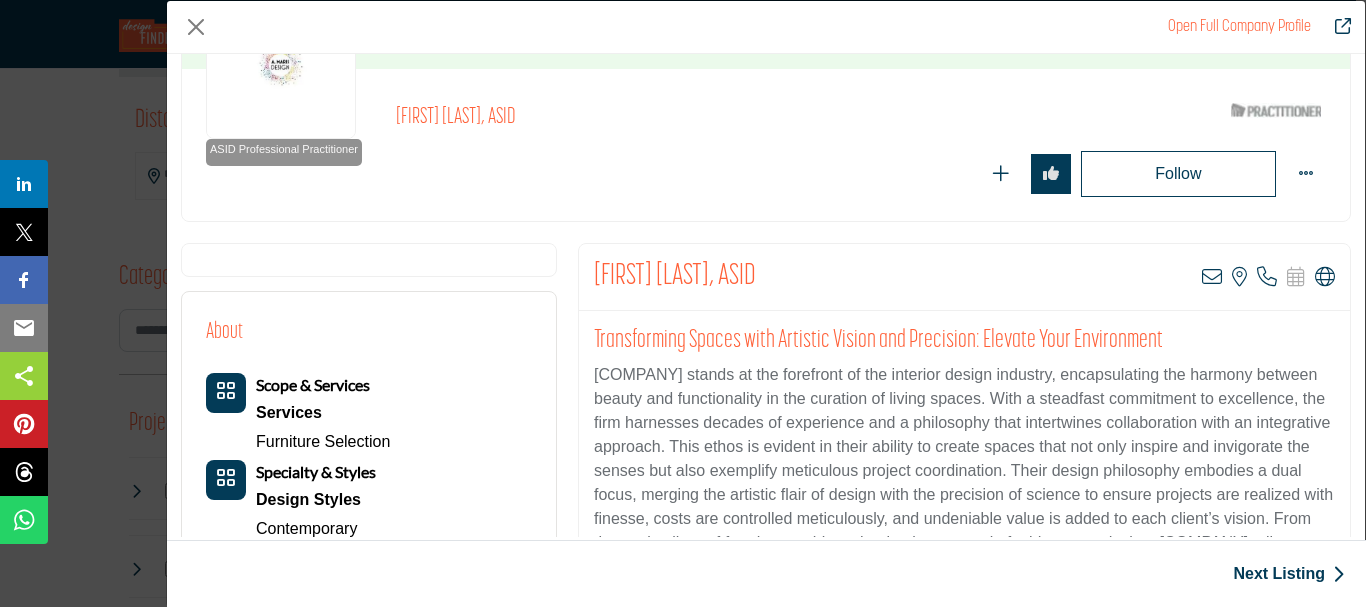 scroll, scrollTop: 300, scrollLeft: 0, axis: vertical 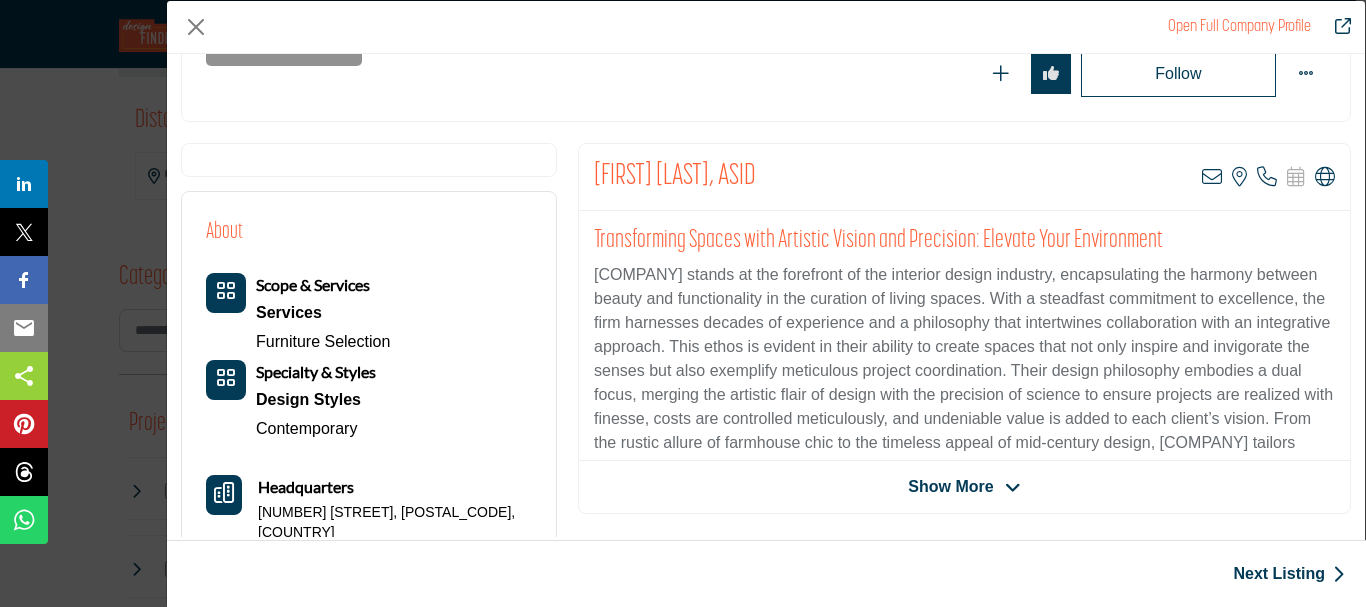 drag, startPoint x: 1209, startPoint y: 172, endPoint x: 797, endPoint y: 186, distance: 412.2378 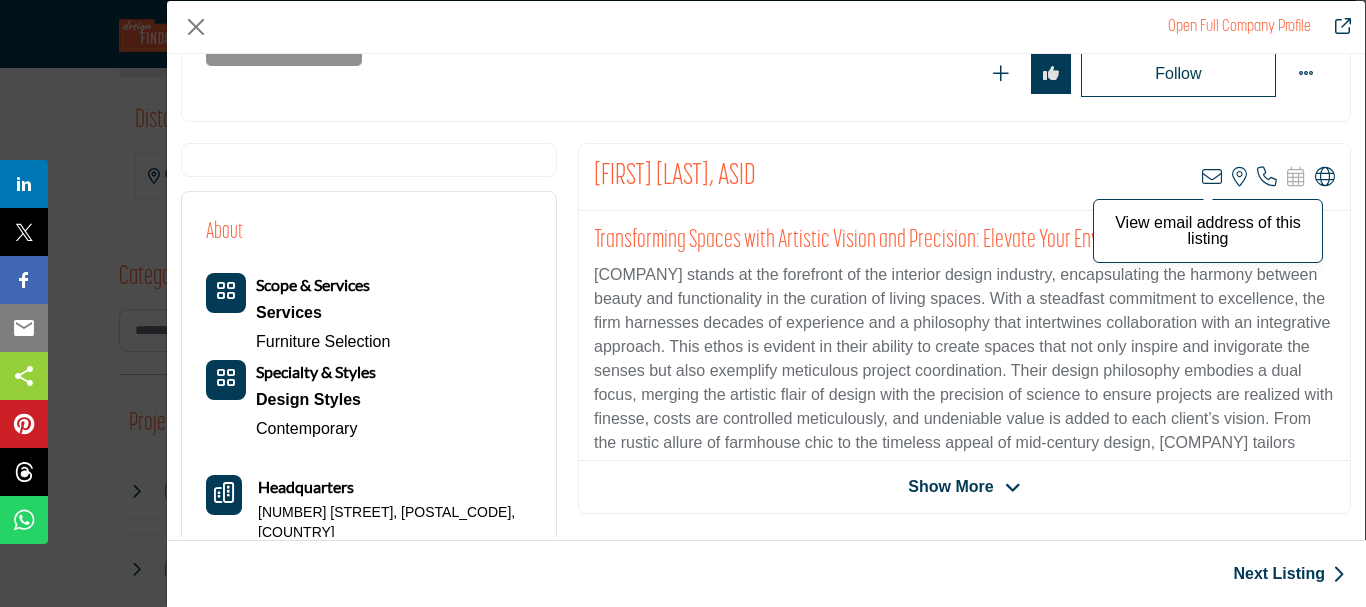 click at bounding box center [1212, 177] 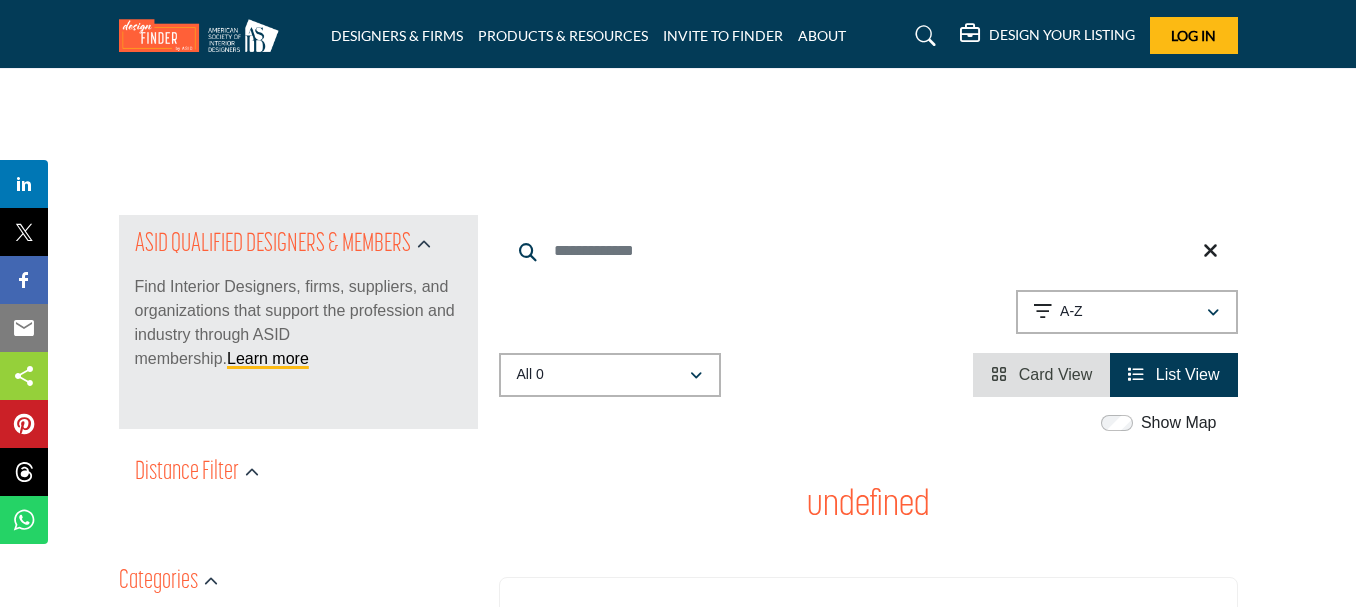 scroll, scrollTop: 103, scrollLeft: 0, axis: vertical 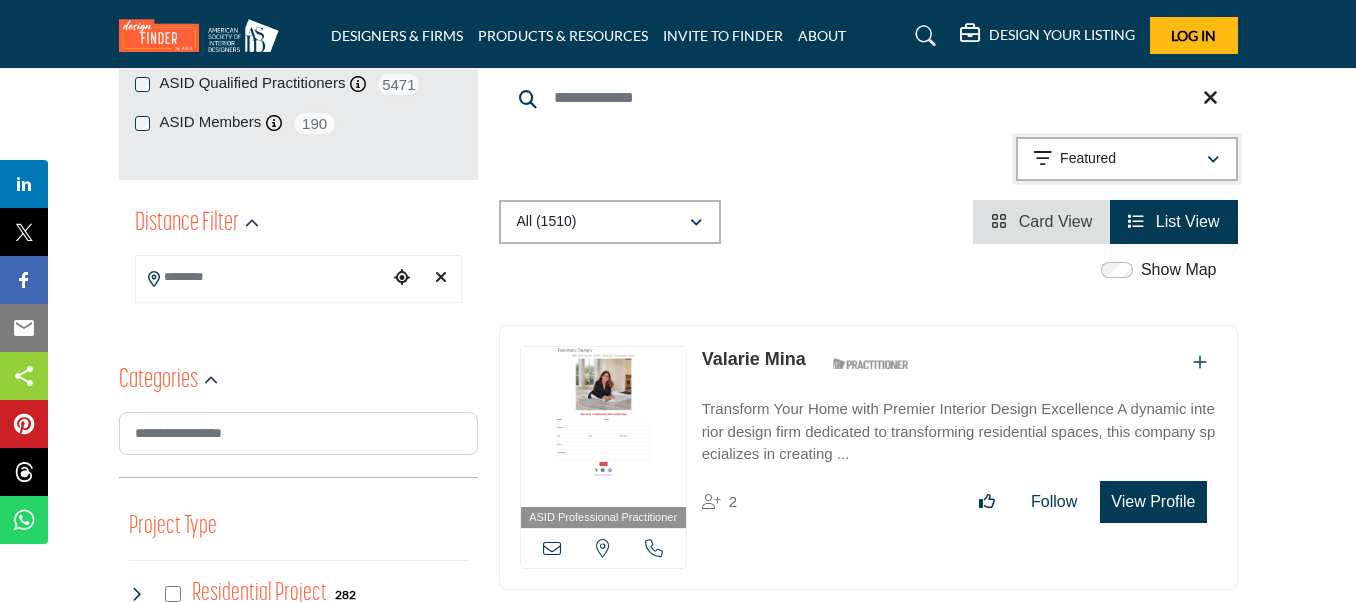 click on "Featured" at bounding box center (1088, 159) 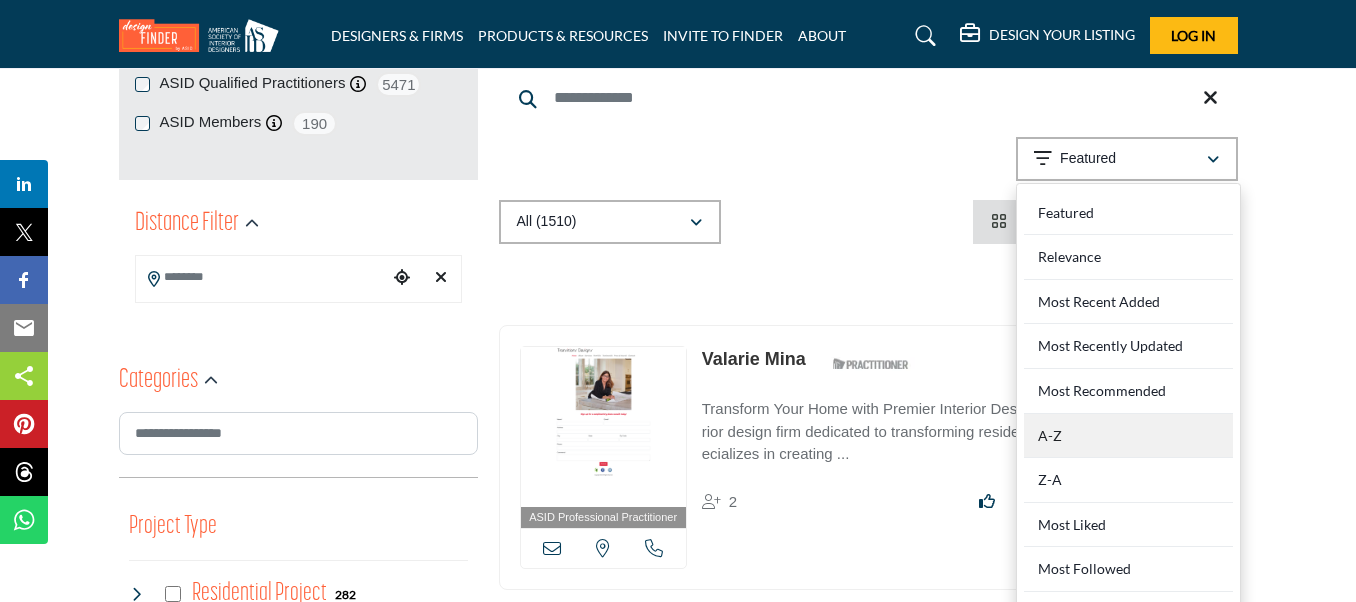 click on "A-Z" at bounding box center [1128, 436] 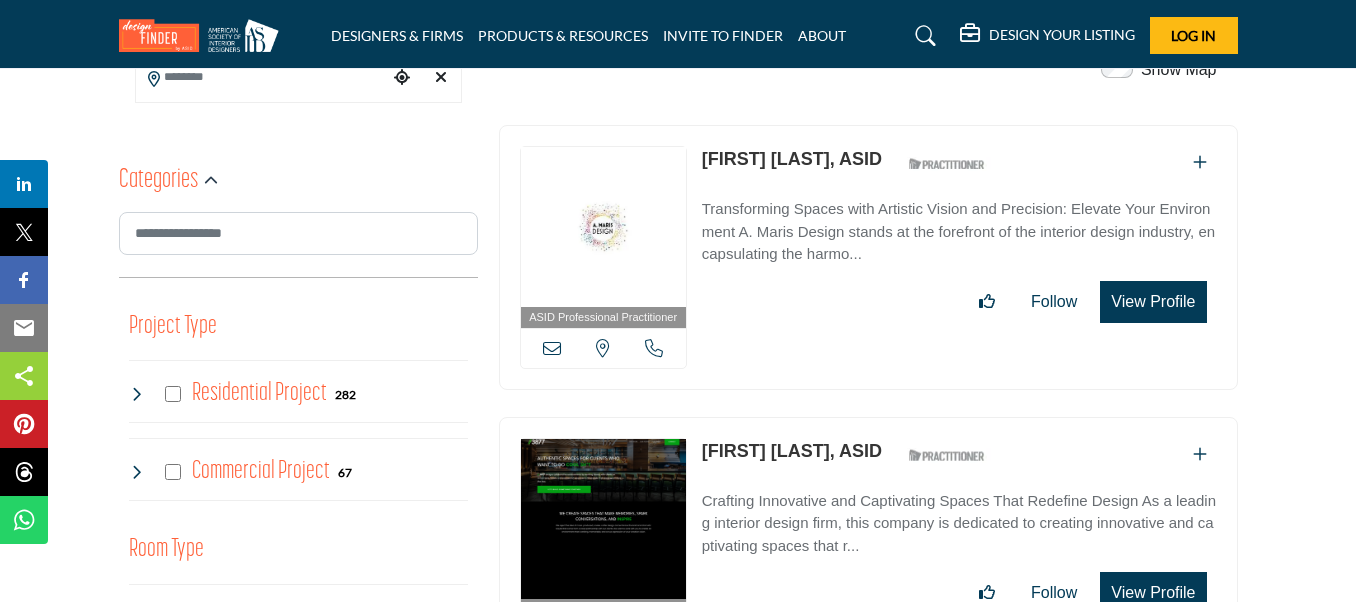 scroll, scrollTop: 500, scrollLeft: 0, axis: vertical 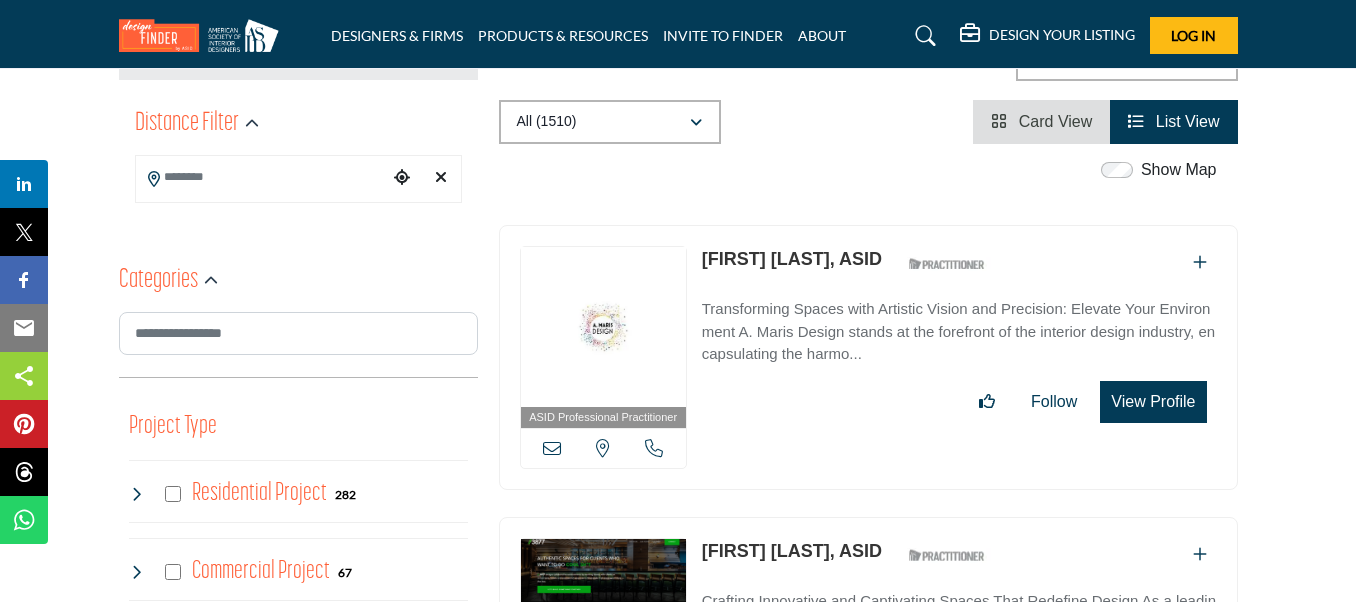 click at bounding box center (1200, 262) 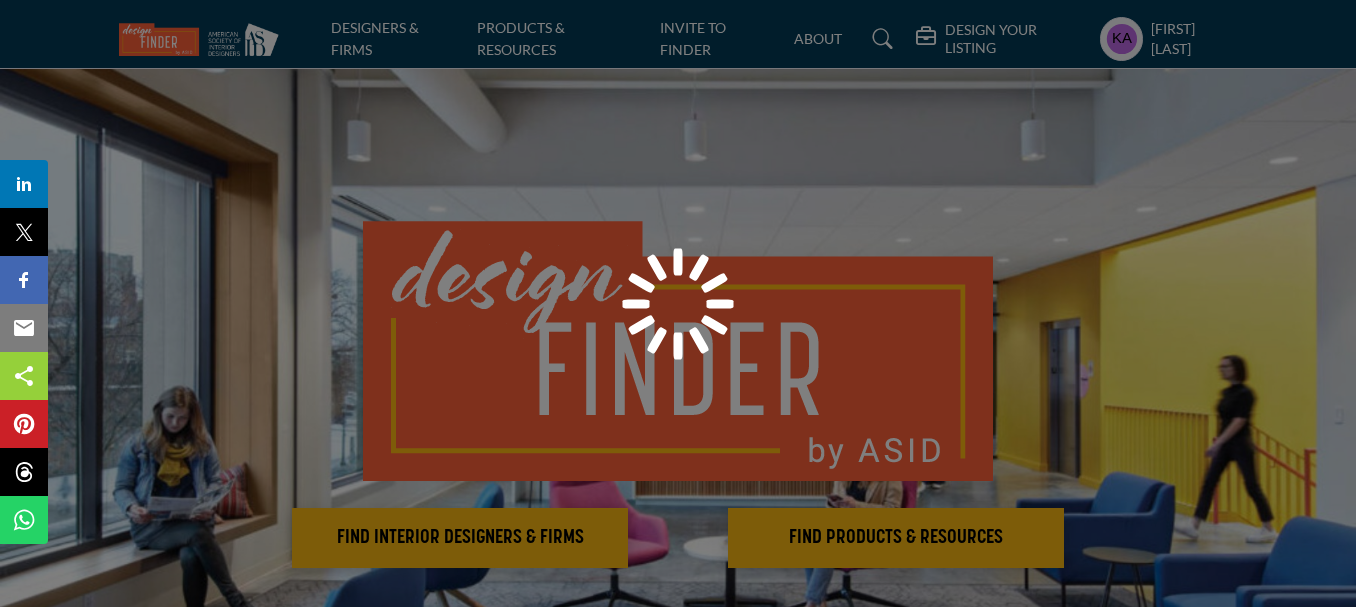 scroll, scrollTop: 0, scrollLeft: 0, axis: both 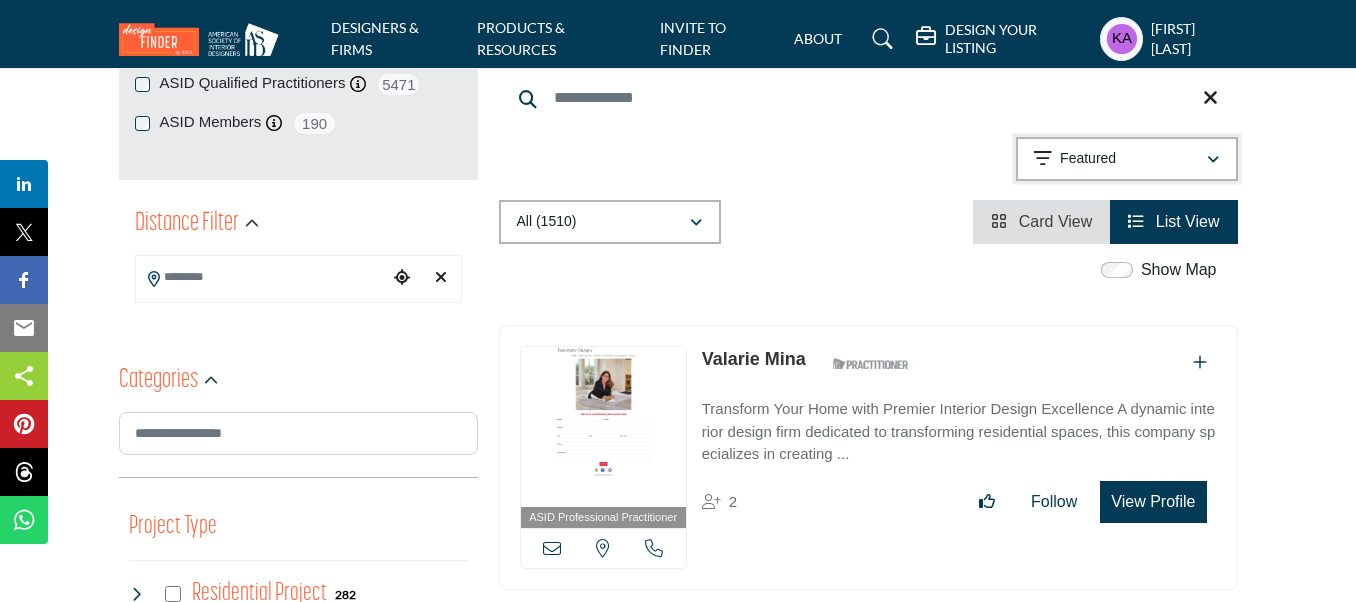 click on "Featured" at bounding box center [1088, 159] 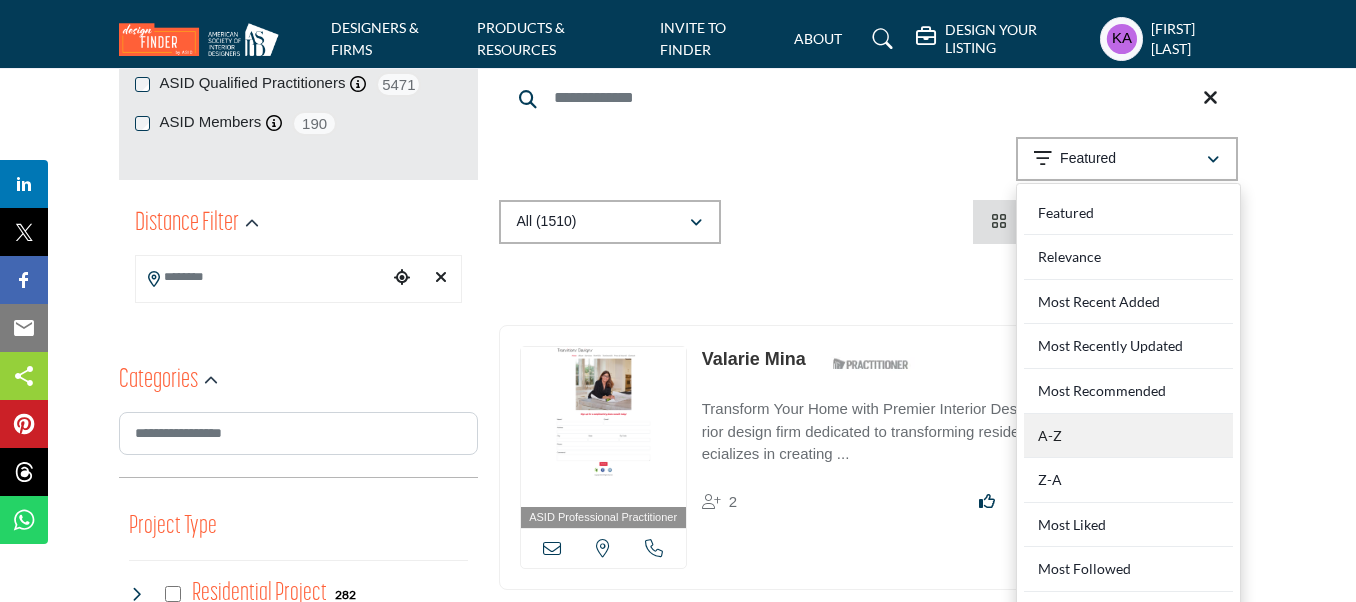 click on "A-Z" at bounding box center [1128, 436] 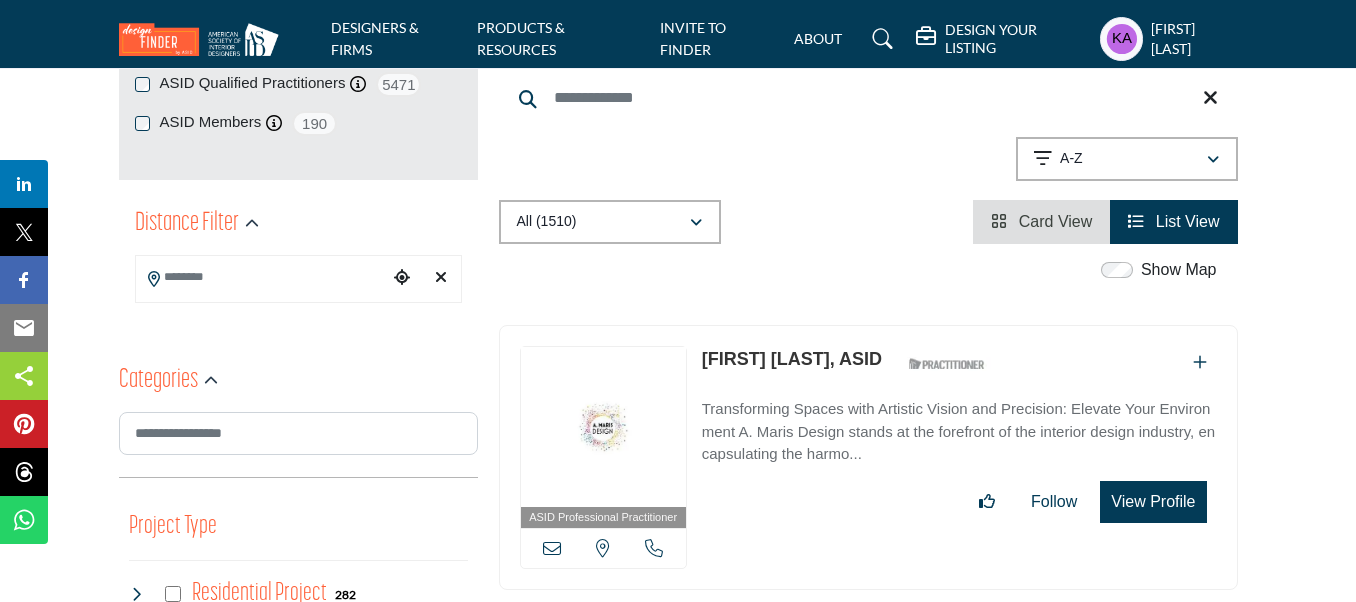 click at bounding box center [552, 548] 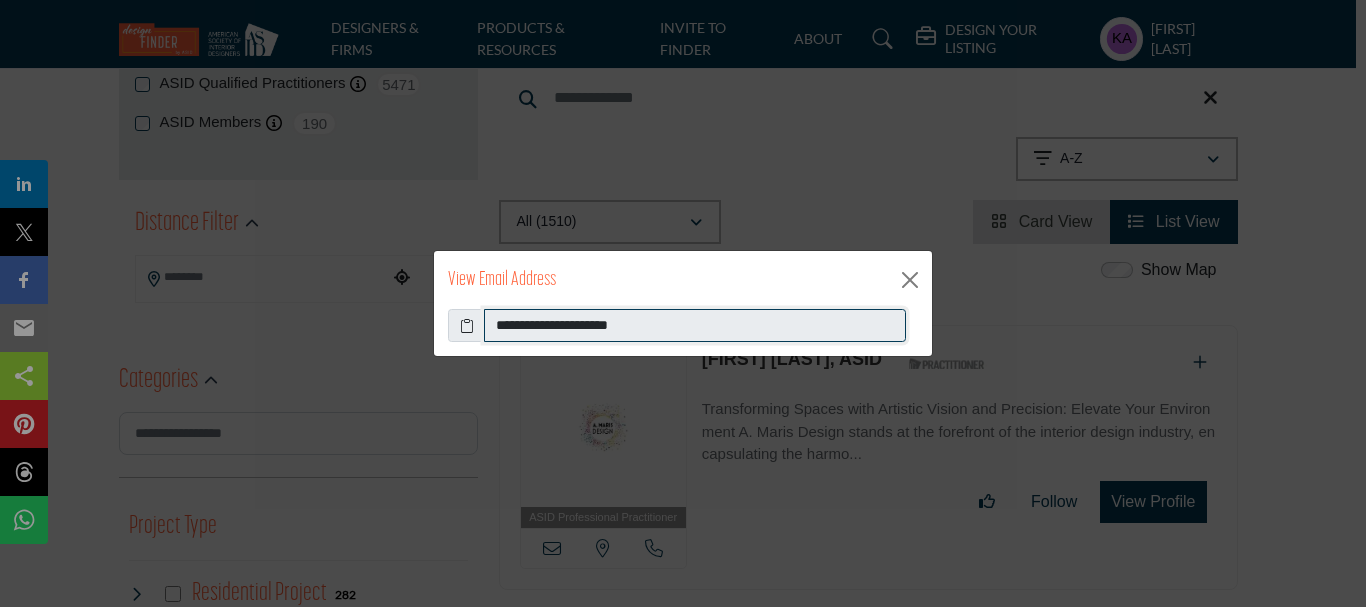 click on "**********" at bounding box center [695, 326] 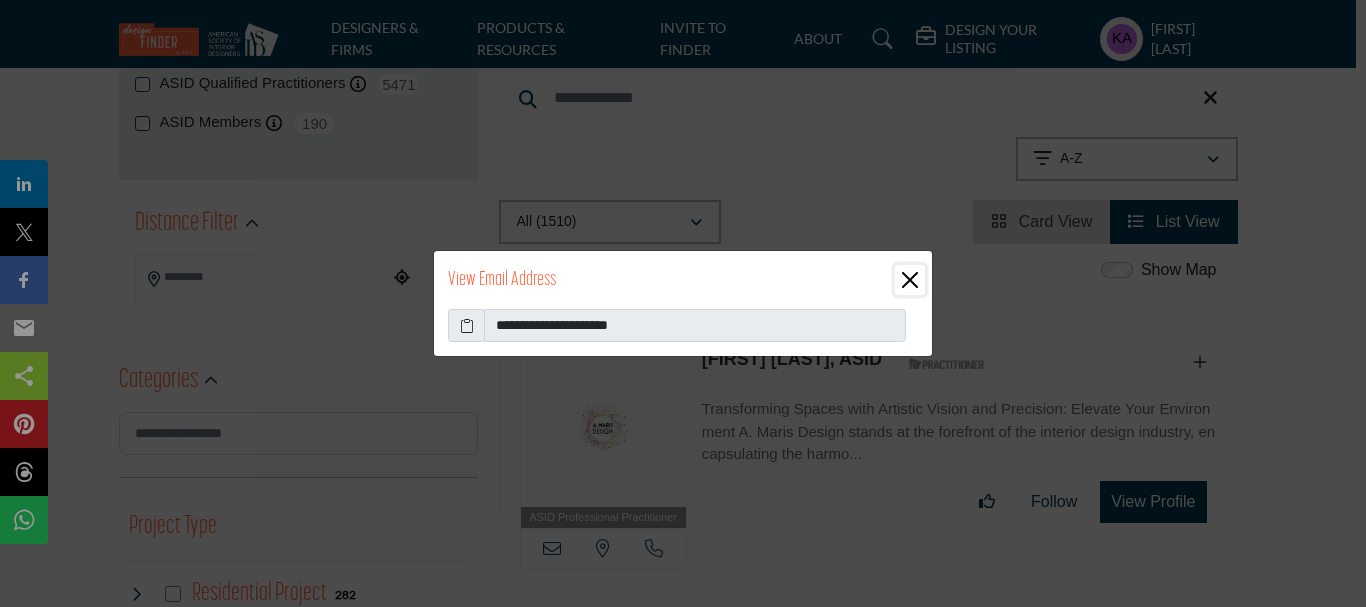 click at bounding box center (910, 280) 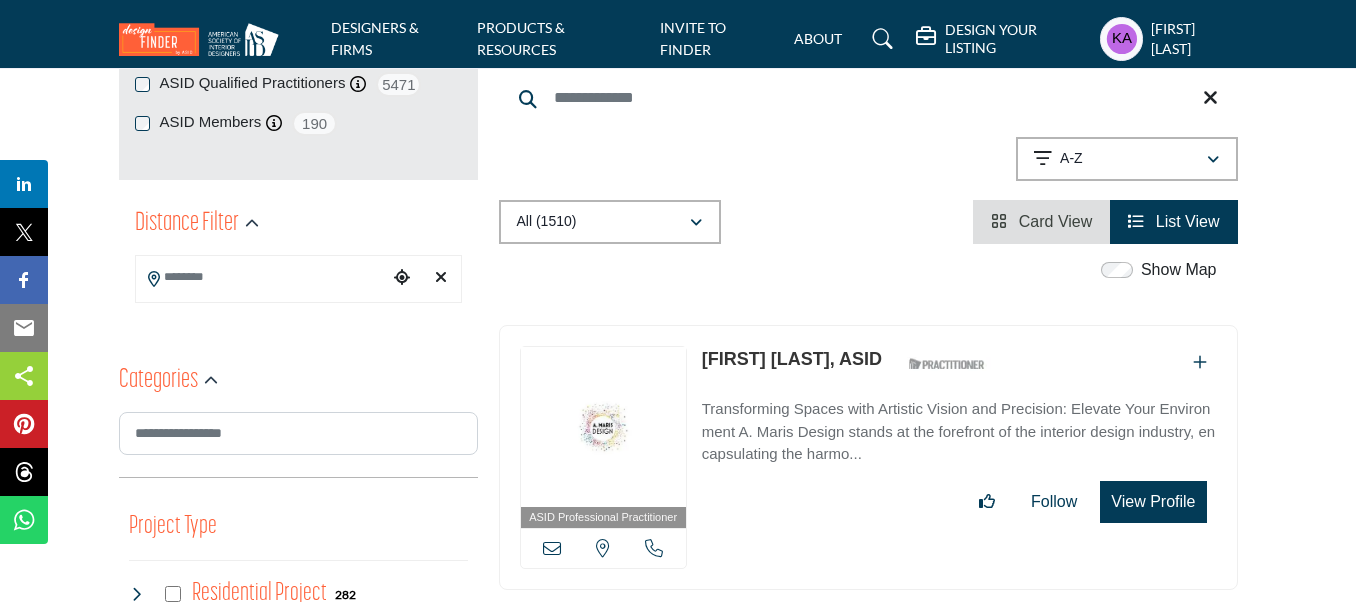drag, startPoint x: 705, startPoint y: 350, endPoint x: 897, endPoint y: 360, distance: 192.26024 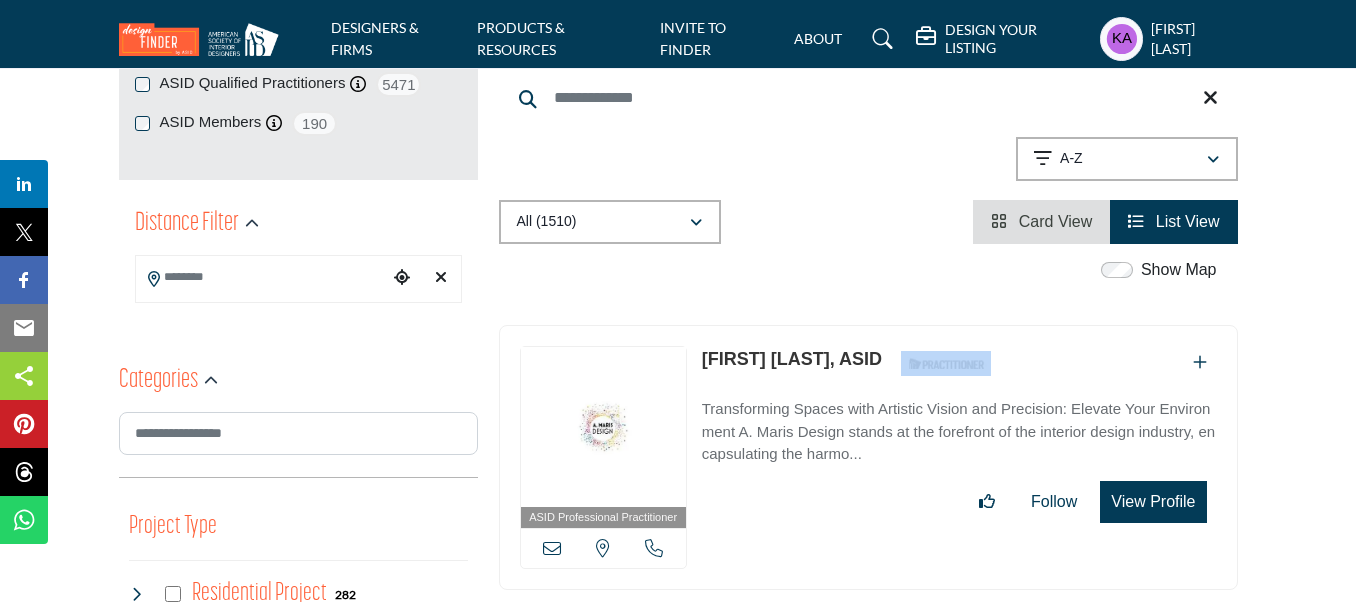click on "A. Maris Bernard, ASID
ASID Qualified Practitioner who validates work and experience to hold an ASID designation." at bounding box center [849, 363] 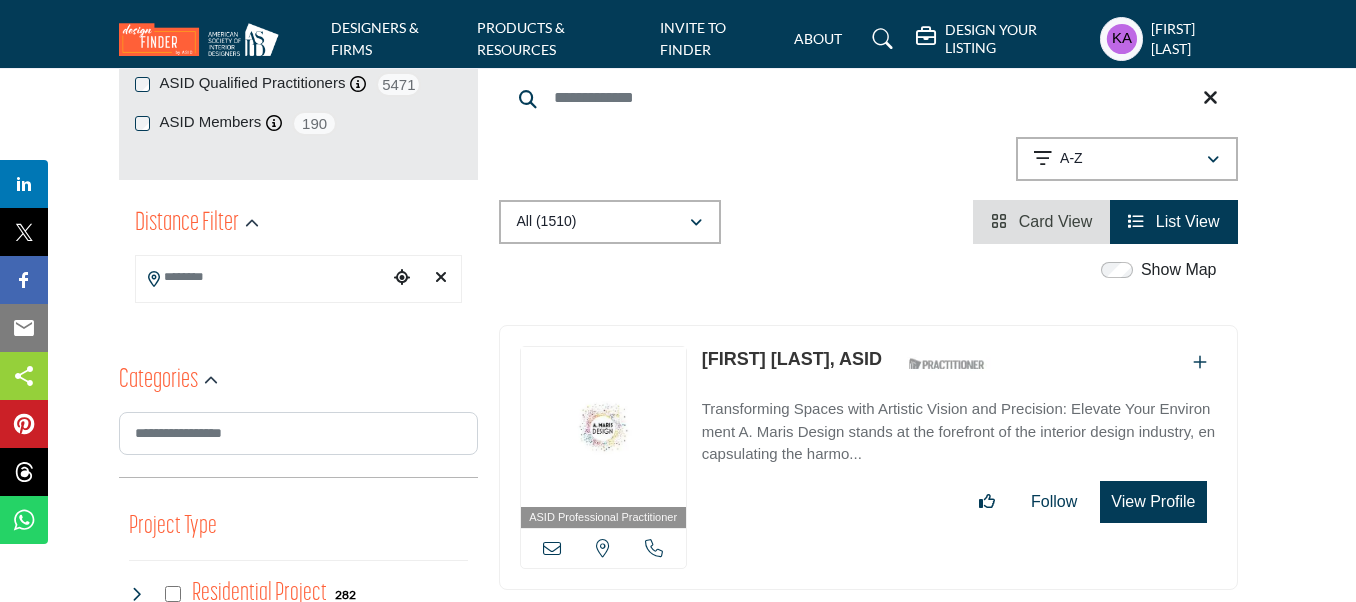 click at bounding box center [654, 548] 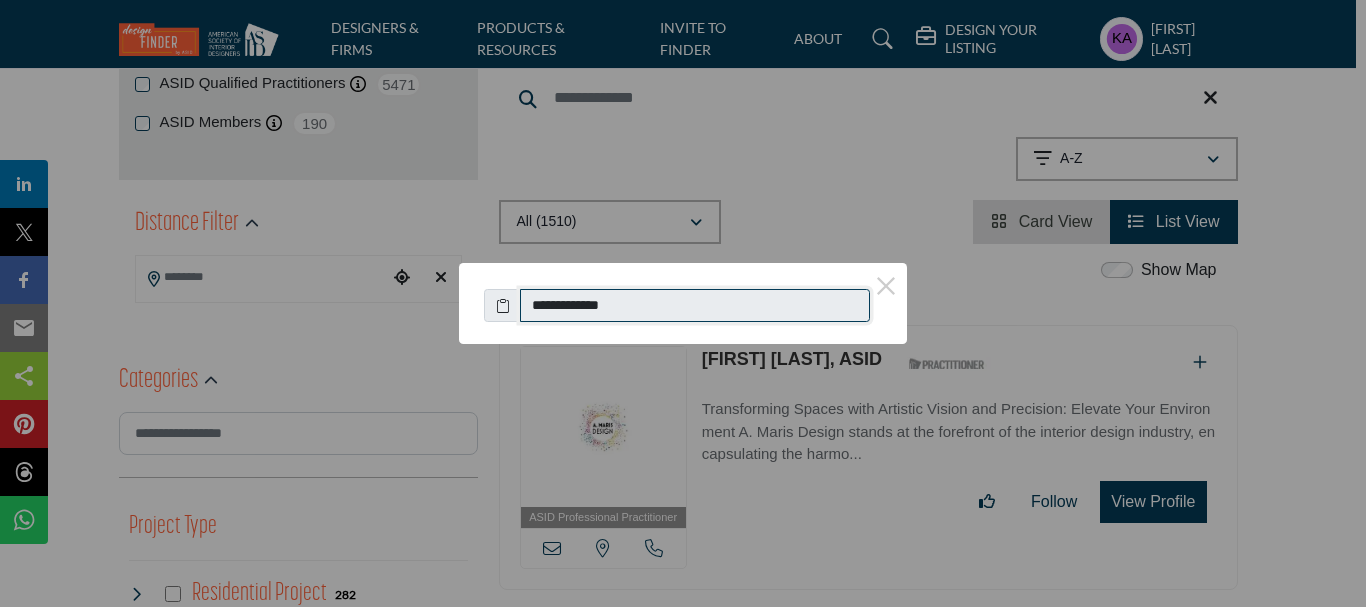 drag, startPoint x: 543, startPoint y: 299, endPoint x: 631, endPoint y: 313, distance: 89.106674 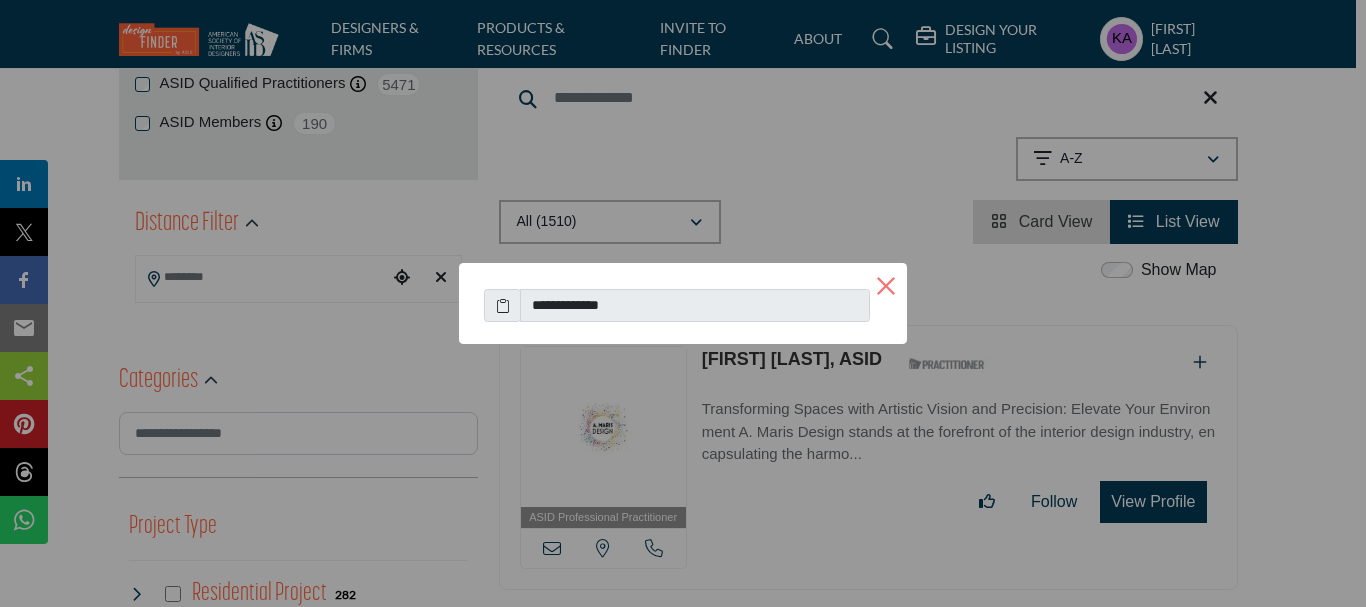 click on "×" at bounding box center [886, 284] 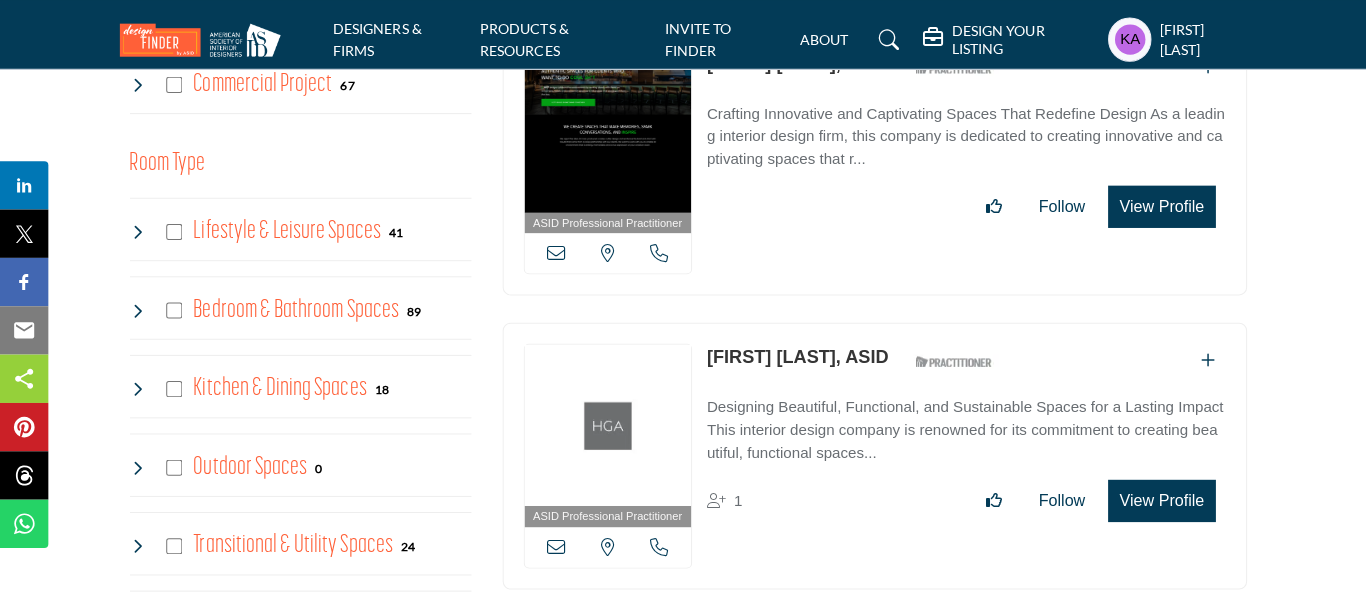 scroll, scrollTop: 1000, scrollLeft: 0, axis: vertical 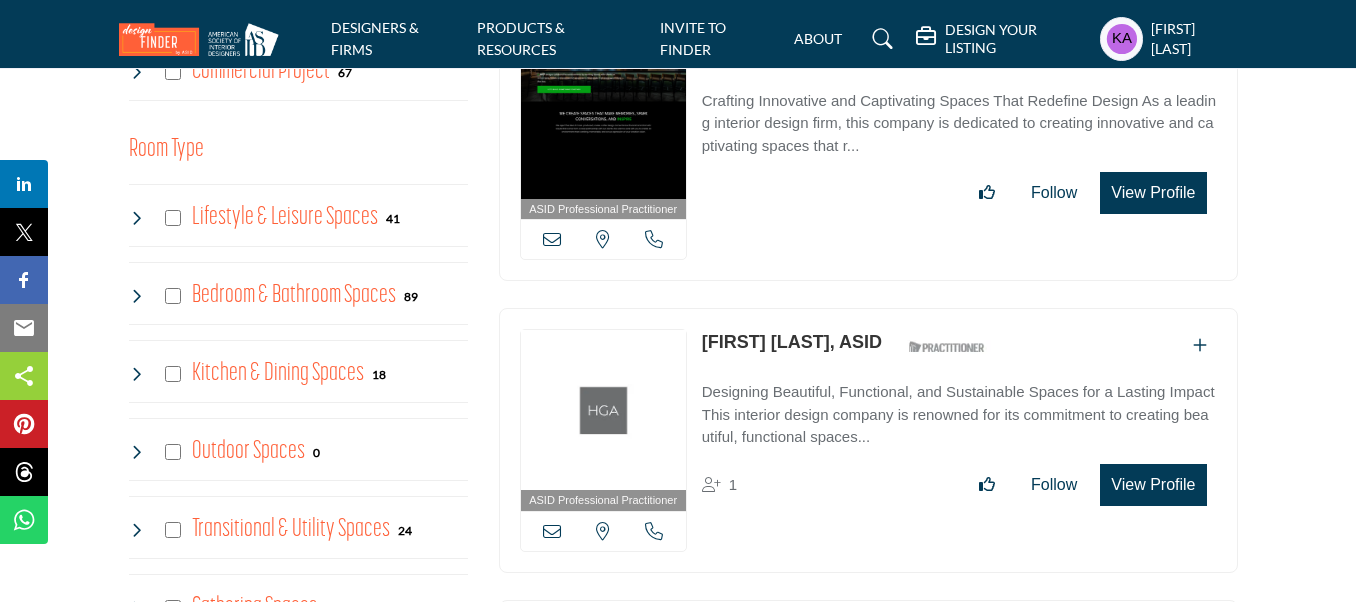 click on "View Profile" at bounding box center (1153, 193) 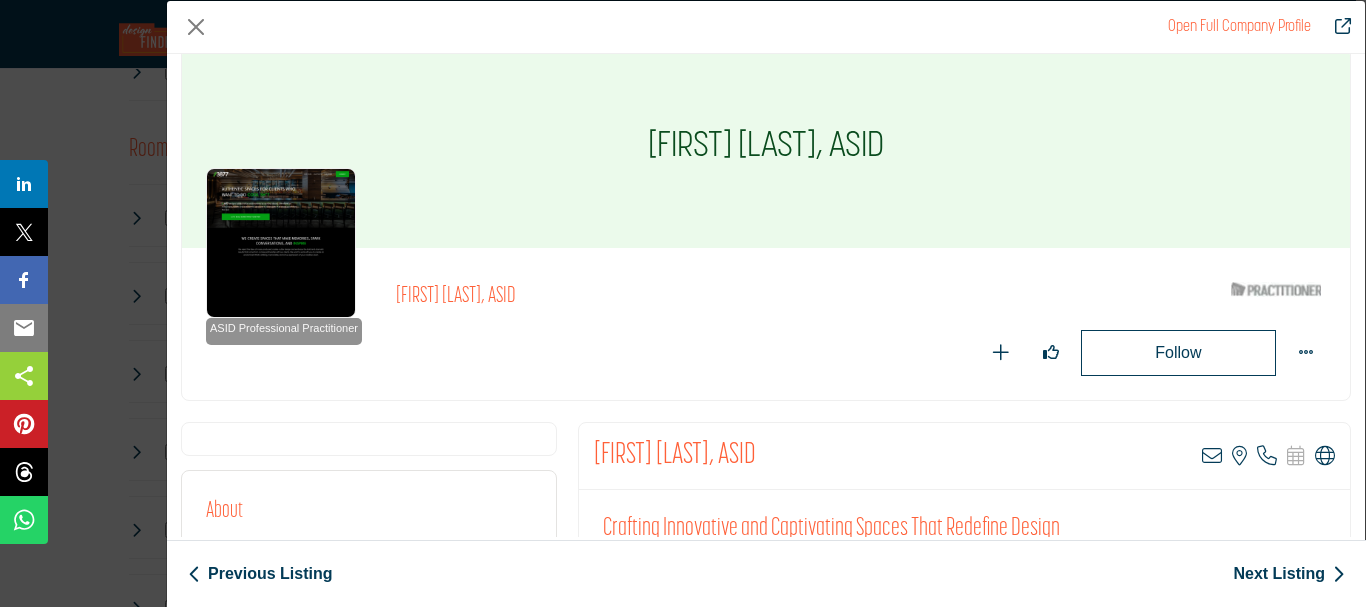 scroll, scrollTop: 0, scrollLeft: 0, axis: both 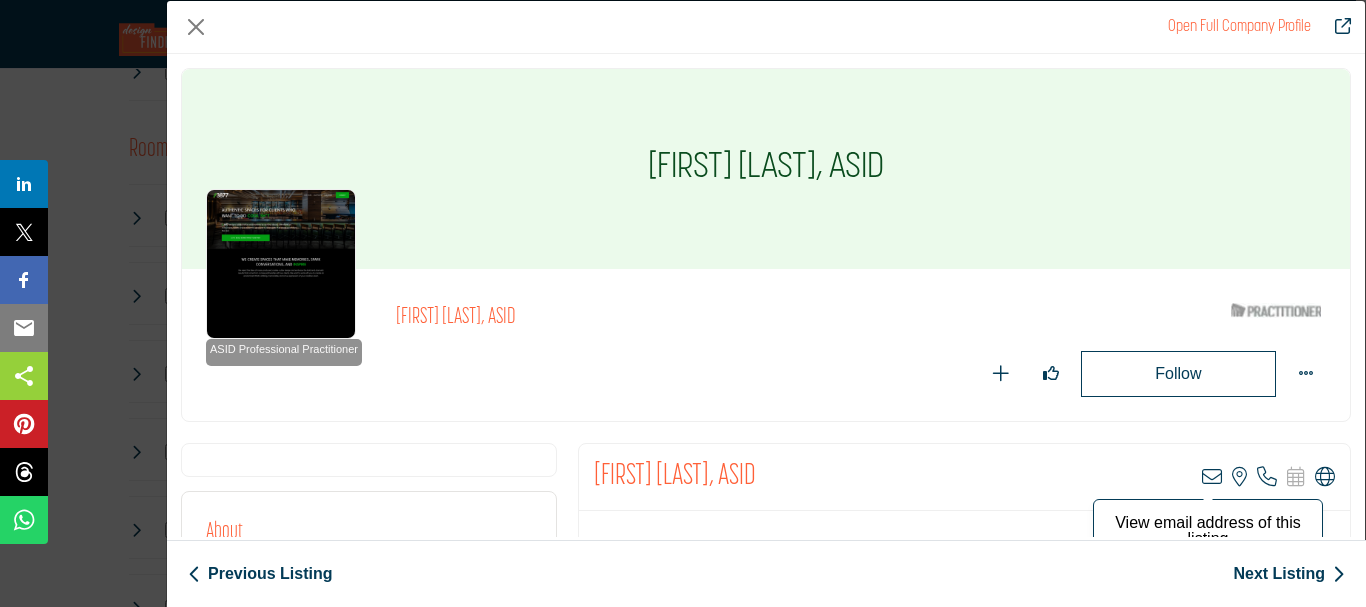 click at bounding box center (1212, 477) 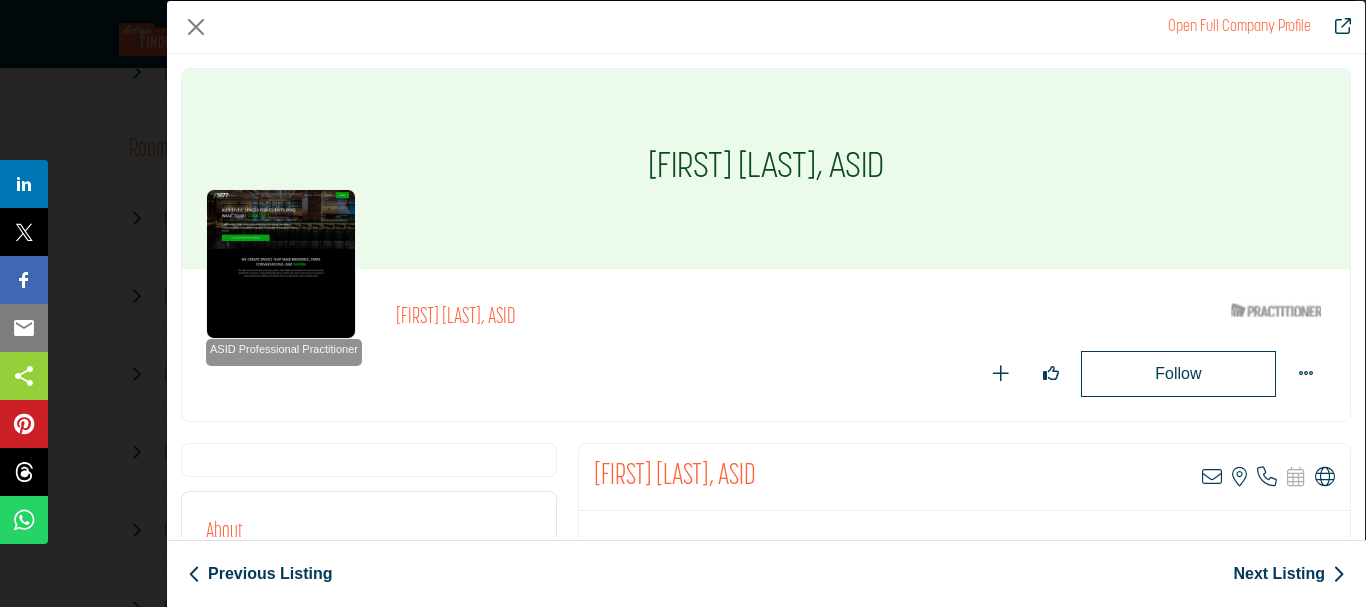scroll, scrollTop: 200, scrollLeft: 0, axis: vertical 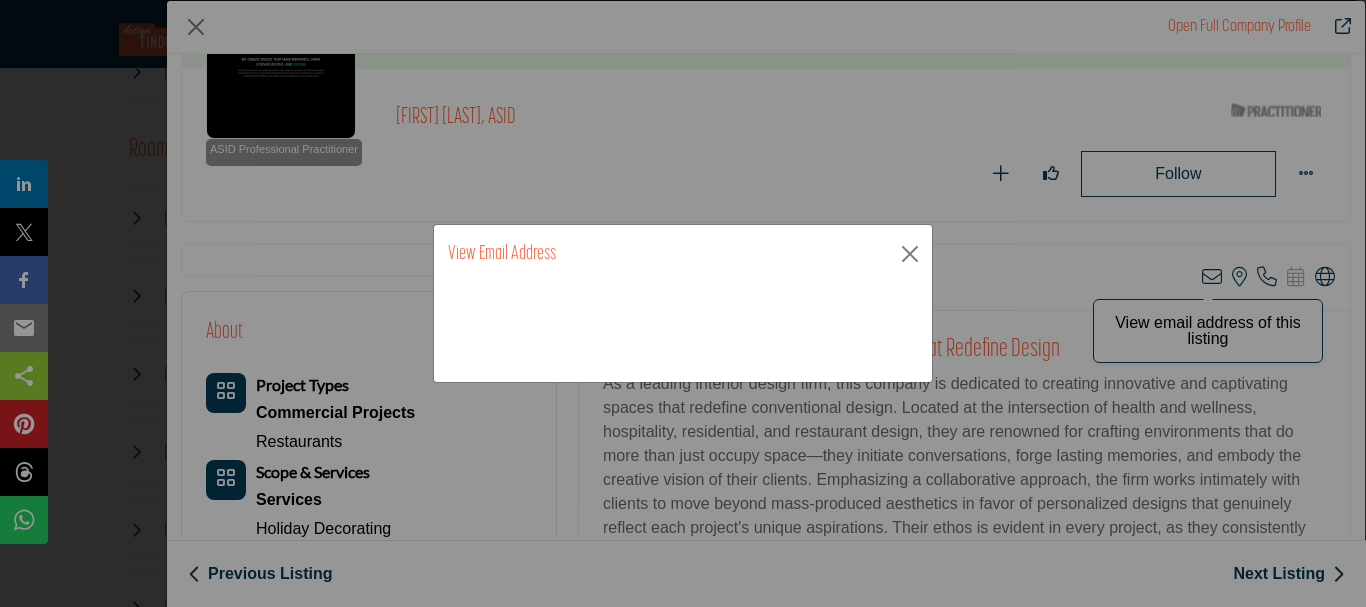 click on "Invite Supplier
Invite Supplier
Invite Supplier
Invite Supplier" at bounding box center (678, 2608) 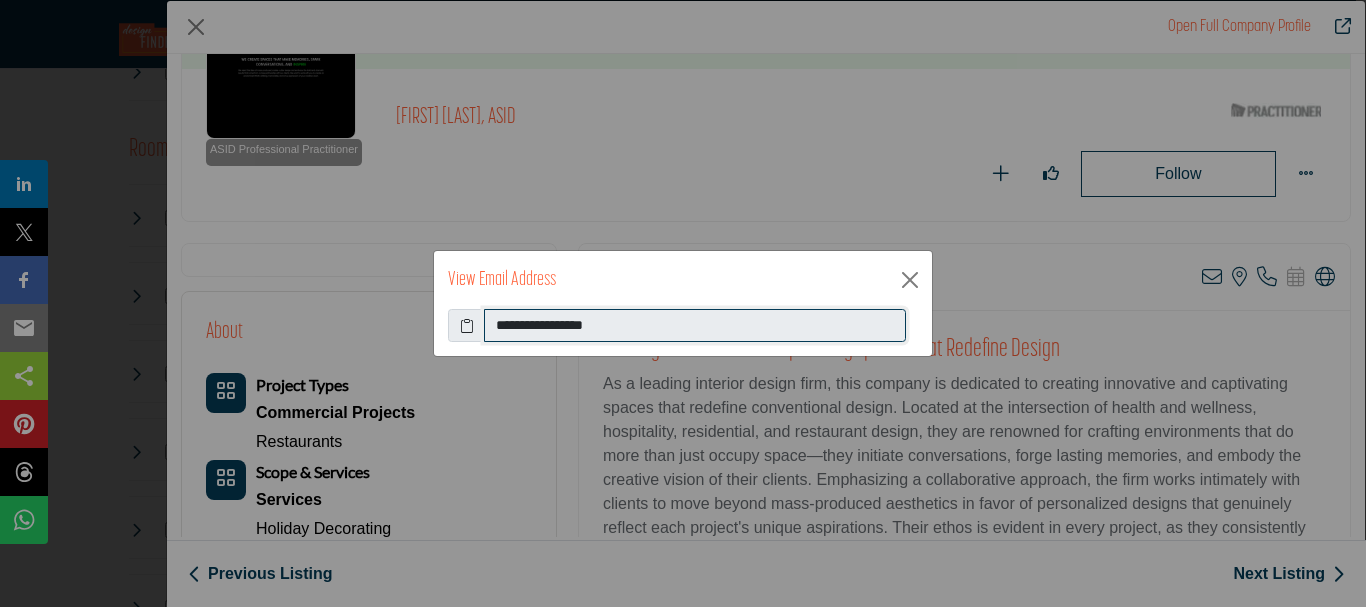 click on "**********" at bounding box center (683, 333) 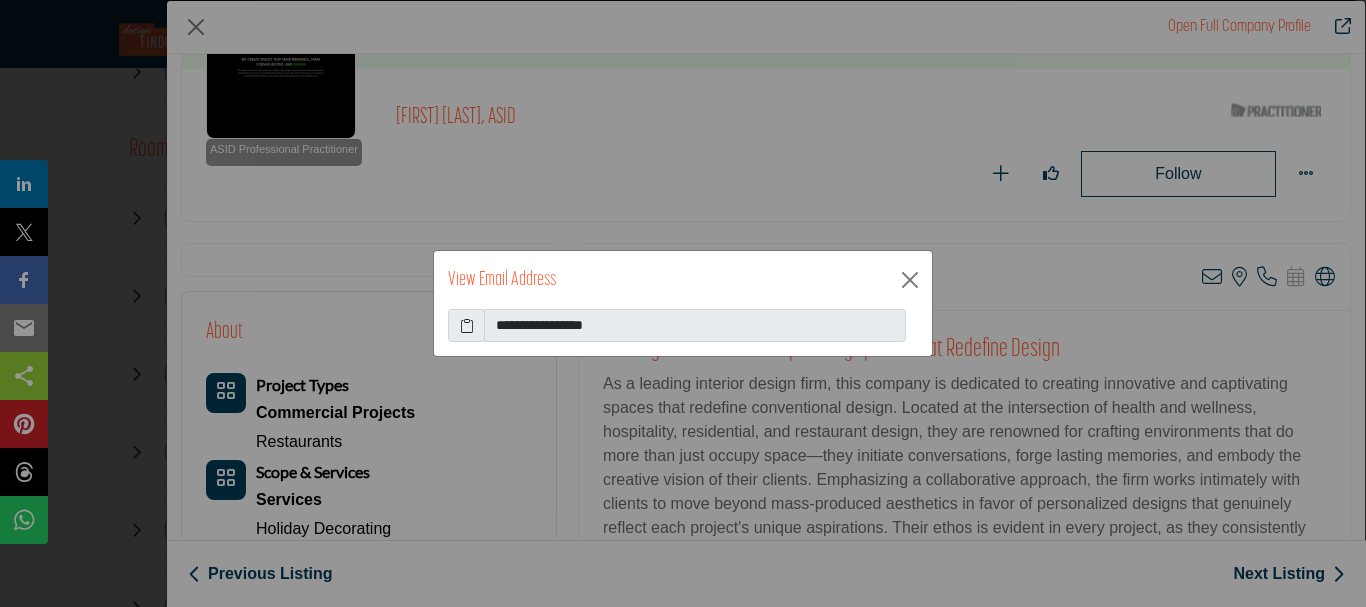 click on "**********" at bounding box center [683, 333] 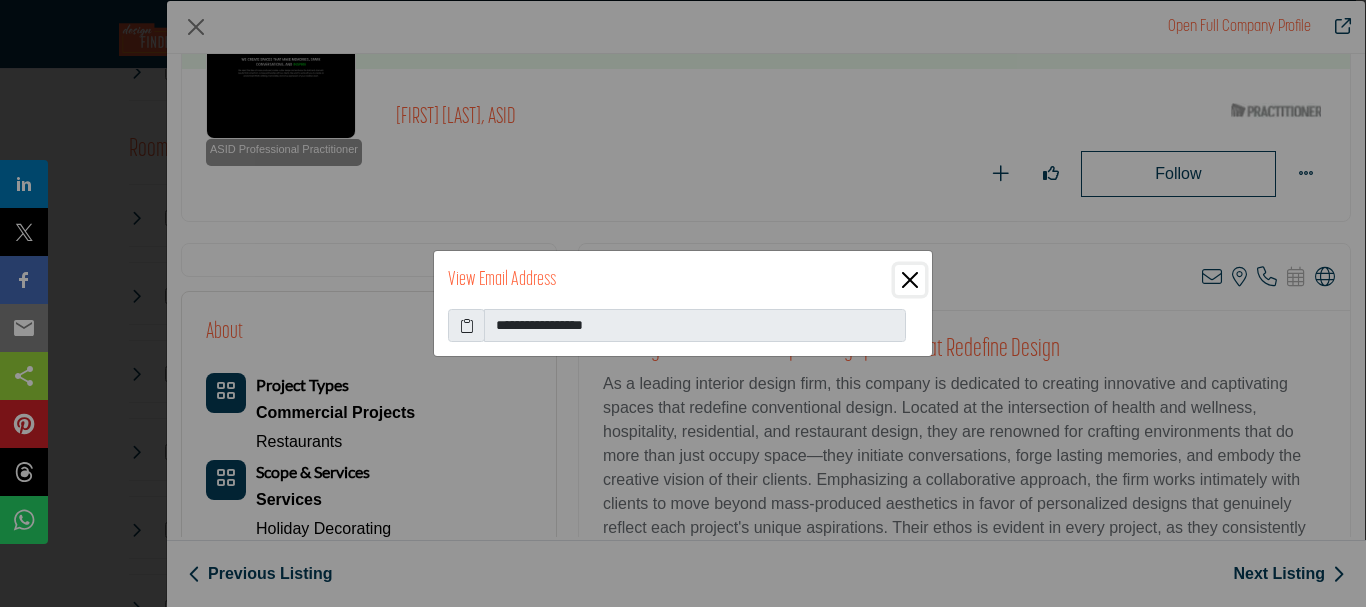 click at bounding box center (910, 280) 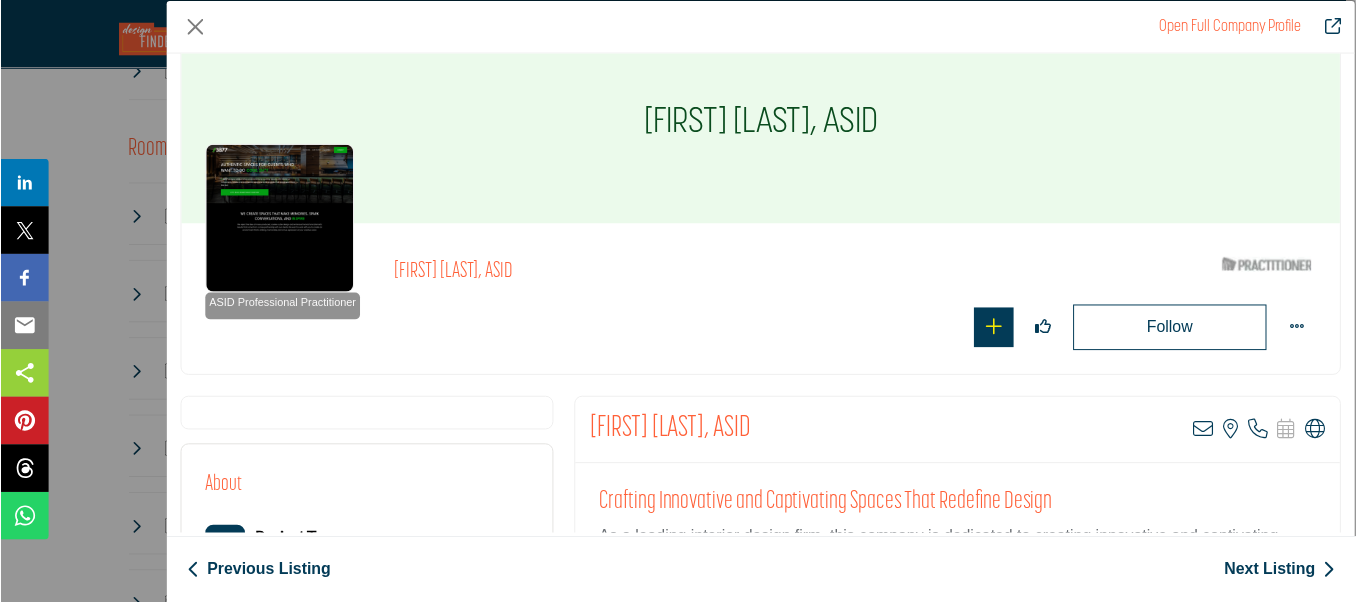 scroll, scrollTop: 0, scrollLeft: 0, axis: both 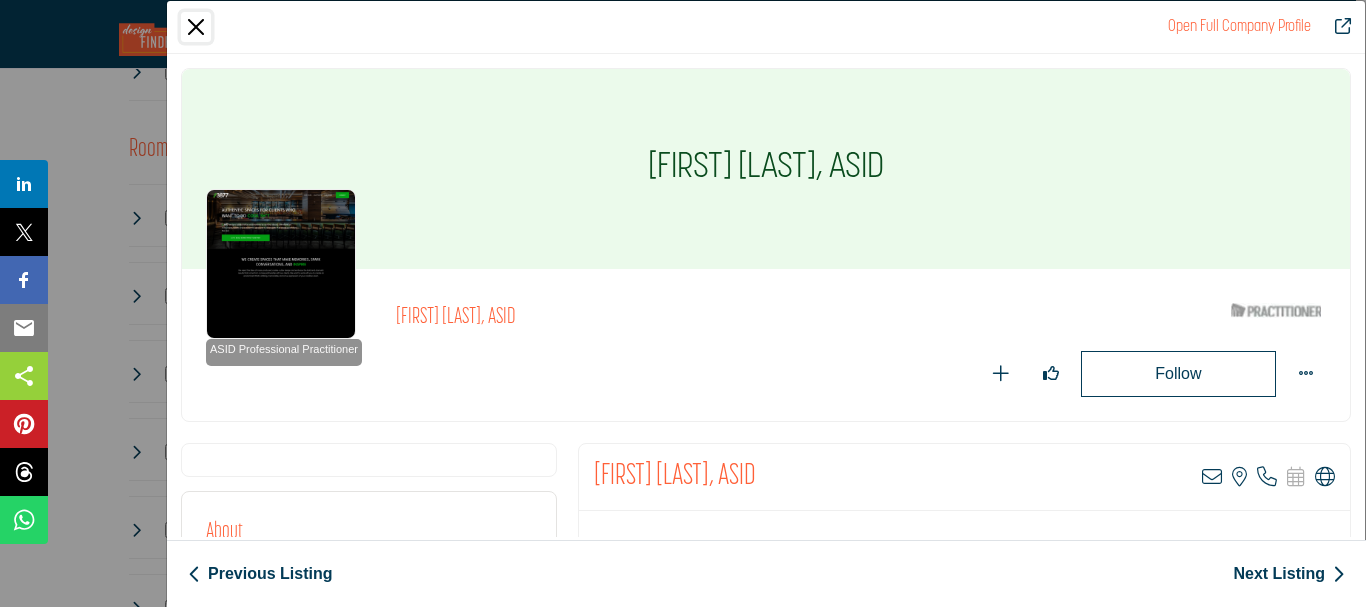 click at bounding box center [196, 27] 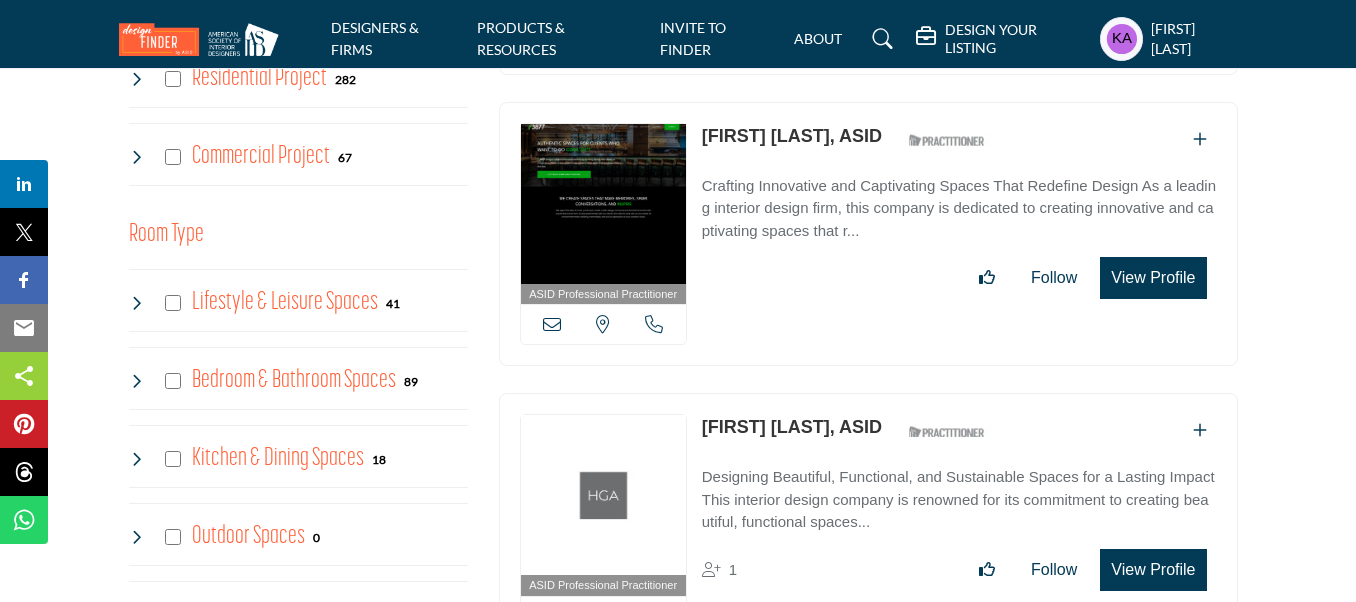 scroll, scrollTop: 800, scrollLeft: 0, axis: vertical 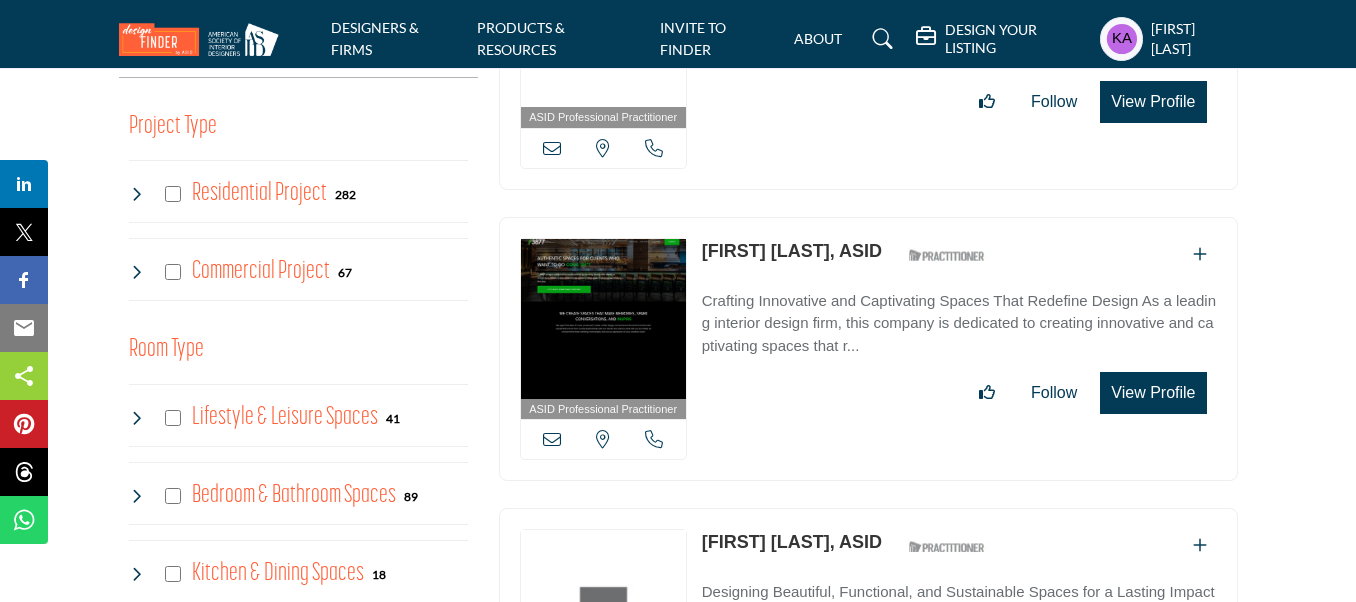 click at bounding box center [654, 439] 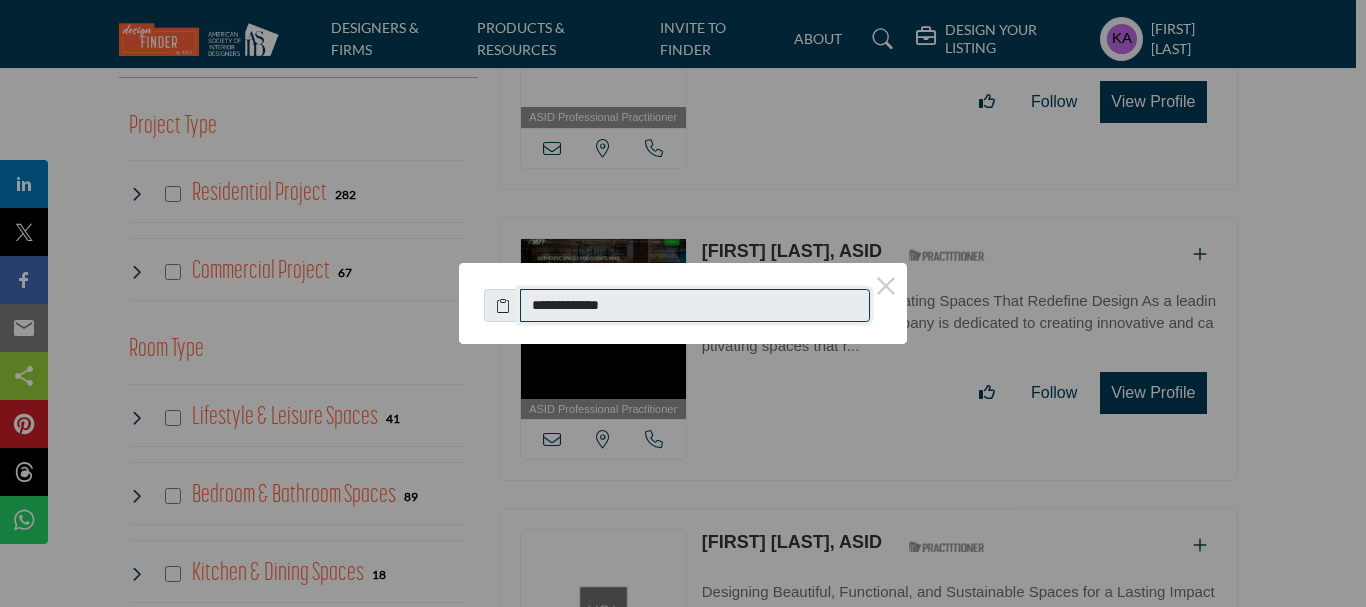 drag, startPoint x: 543, startPoint y: 308, endPoint x: 639, endPoint y: 318, distance: 96.519424 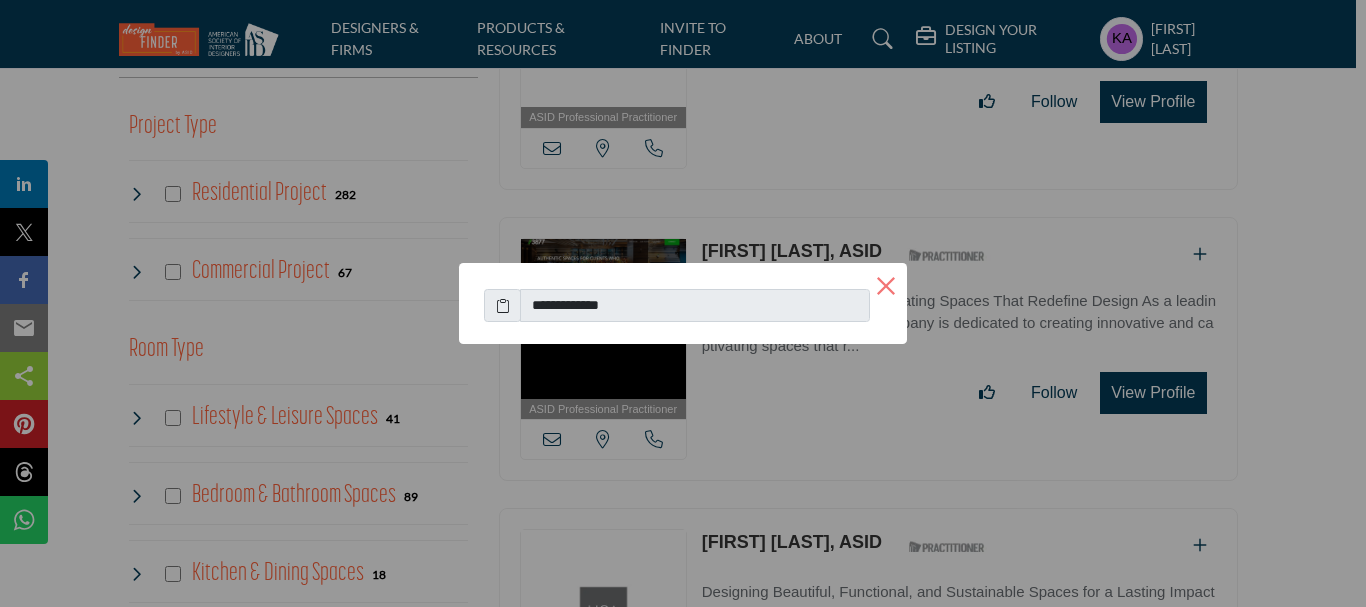 click on "×" at bounding box center (886, 284) 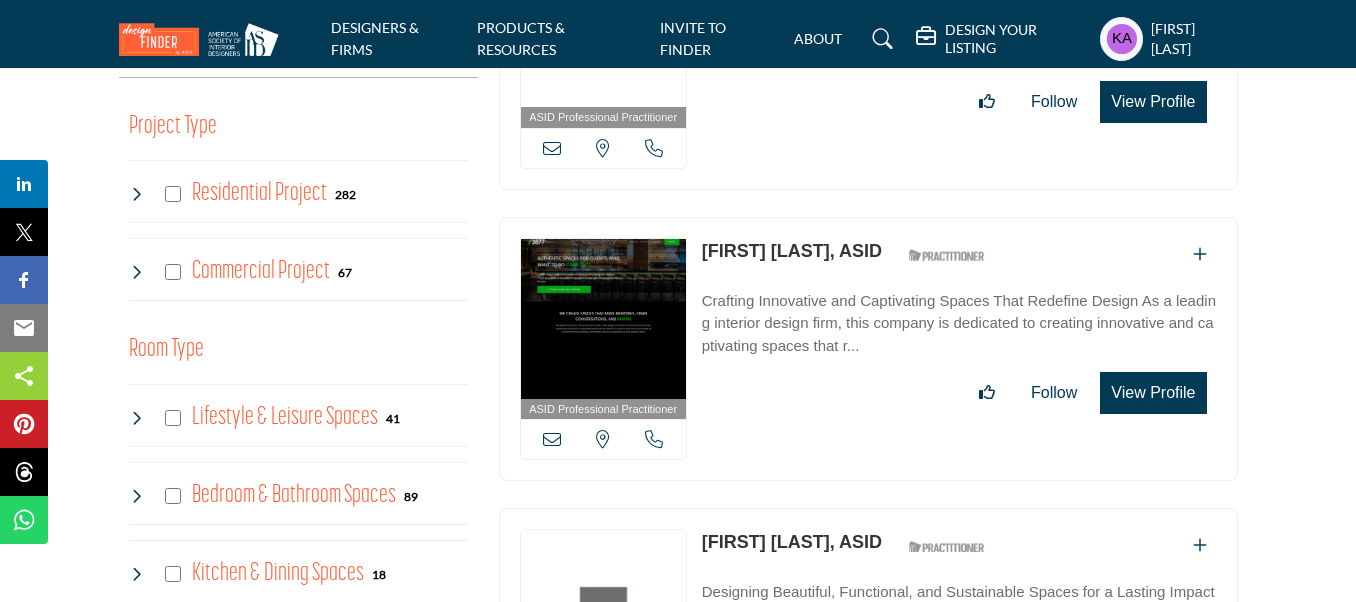 copy on "[FIRST] [LAST], ASID" 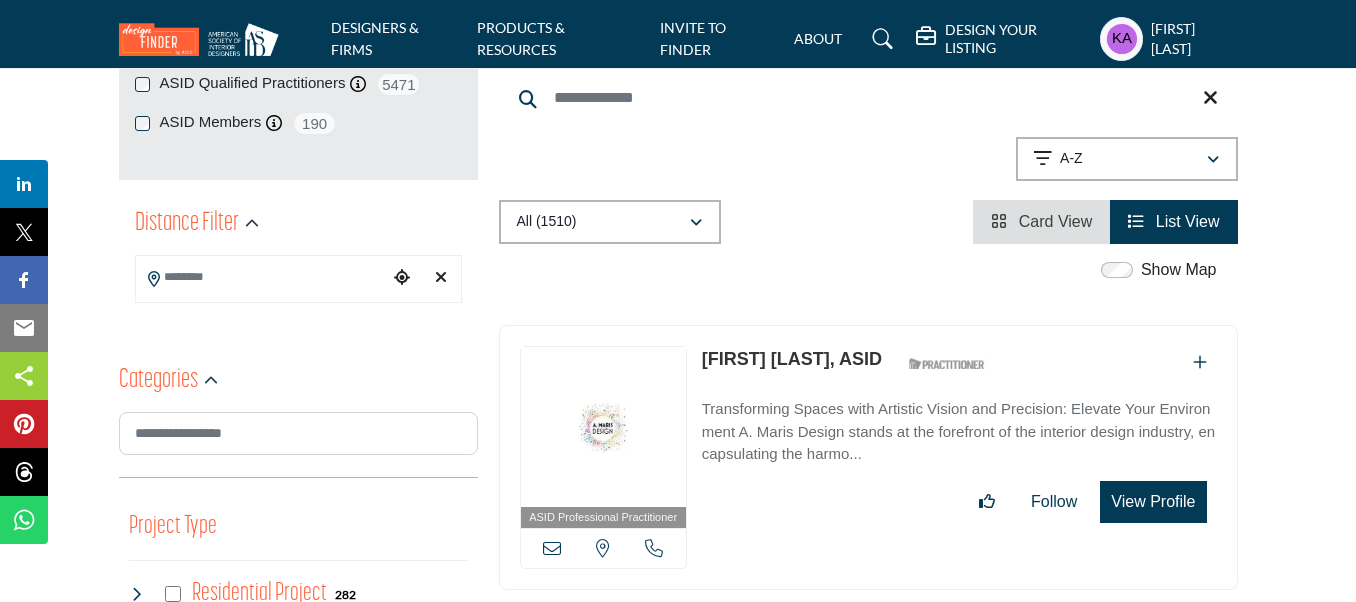scroll, scrollTop: 1200, scrollLeft: 0, axis: vertical 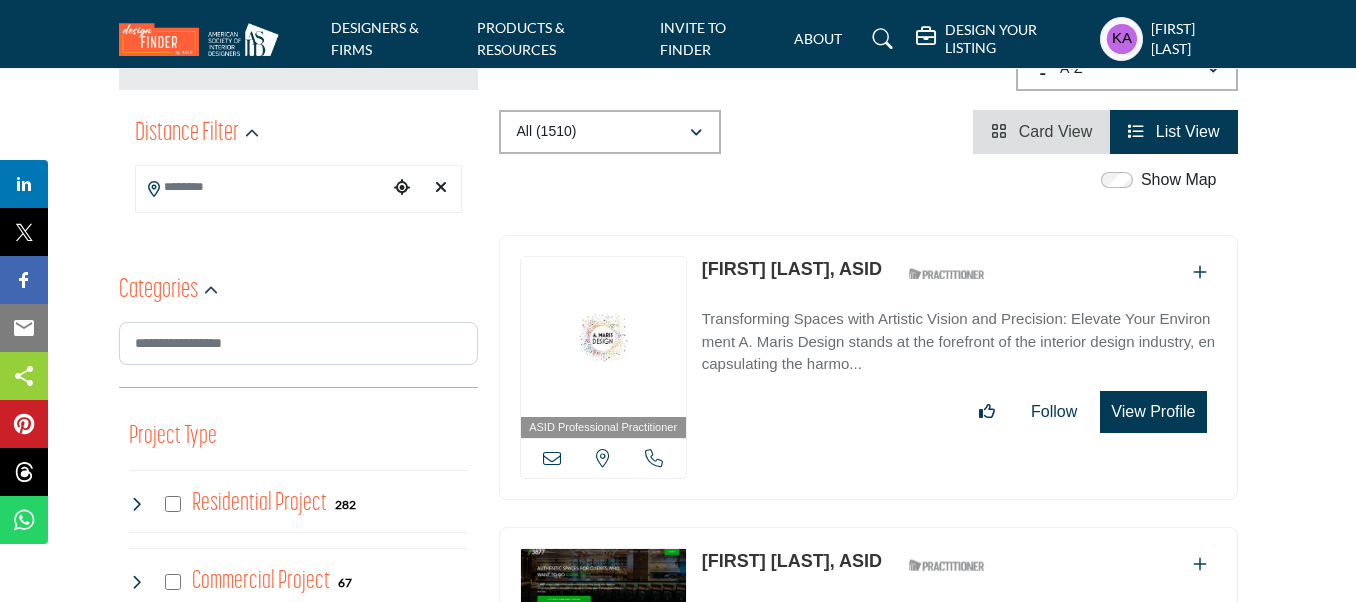 click on "Ohio, USA" at bounding box center [603, 458] 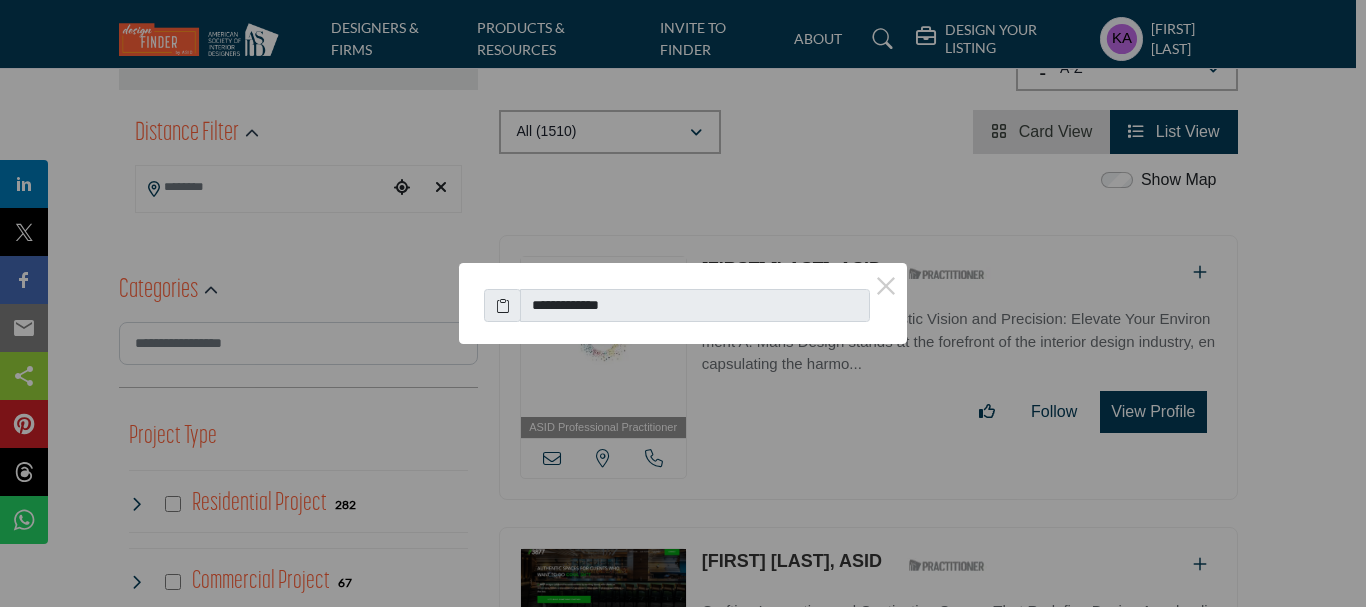 click on "**********" at bounding box center [683, 303] 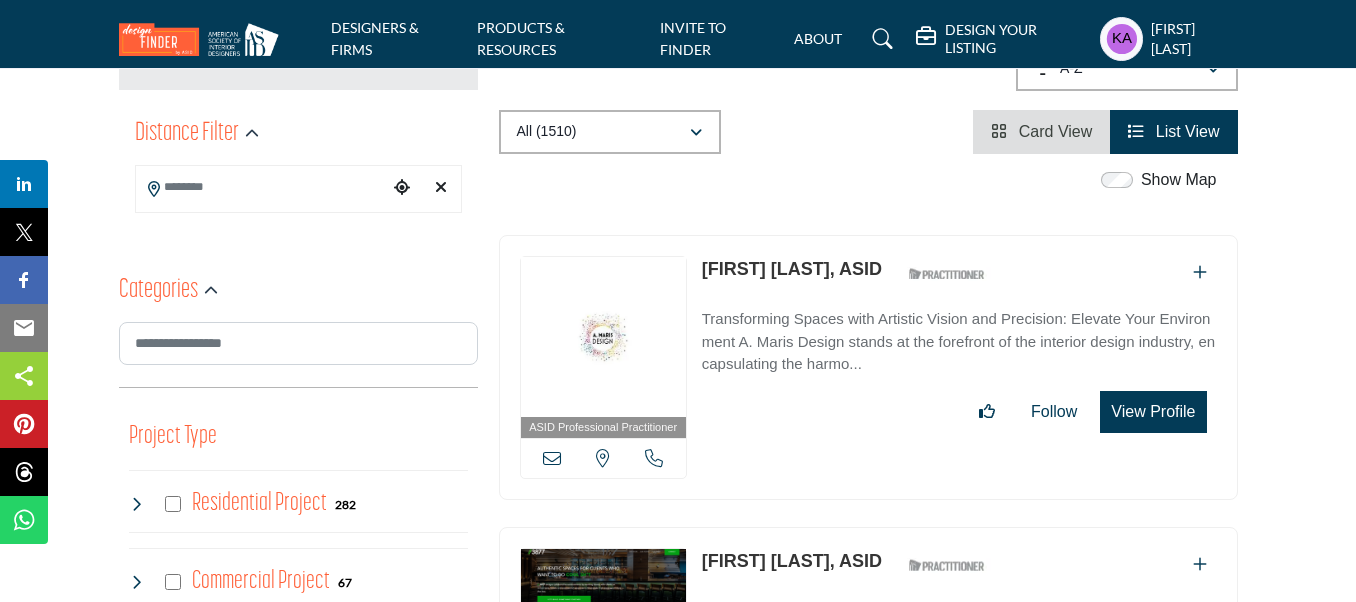 click at bounding box center (552, 458) 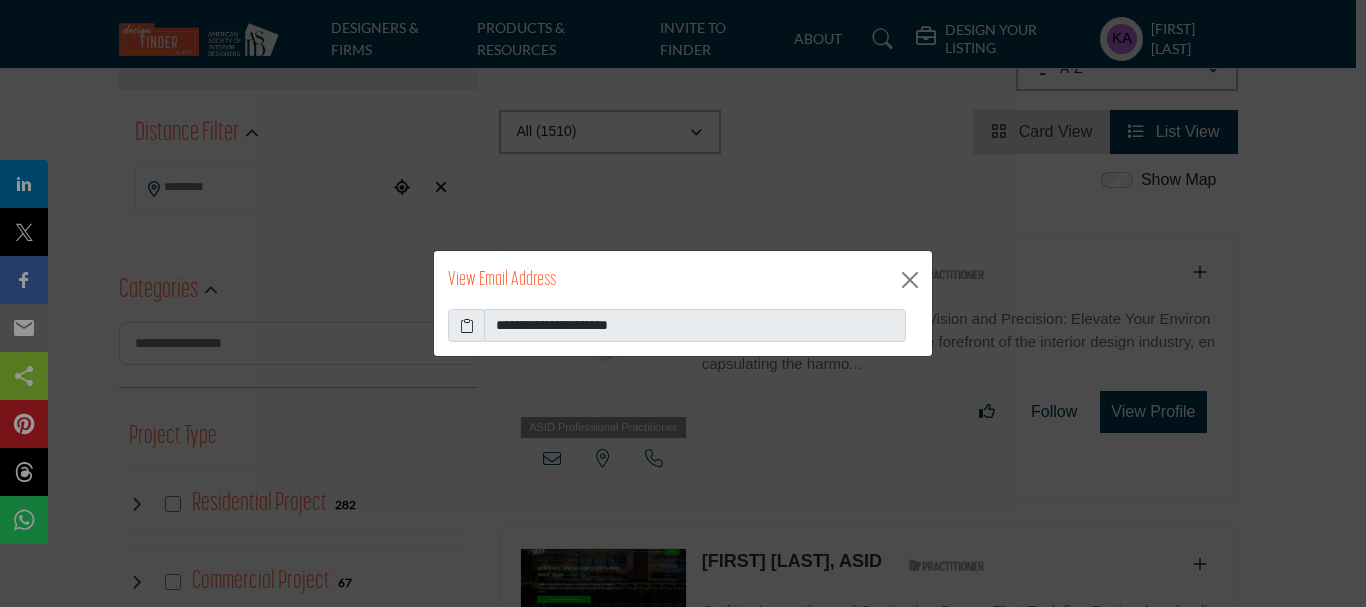click on "**********" at bounding box center [683, 303] 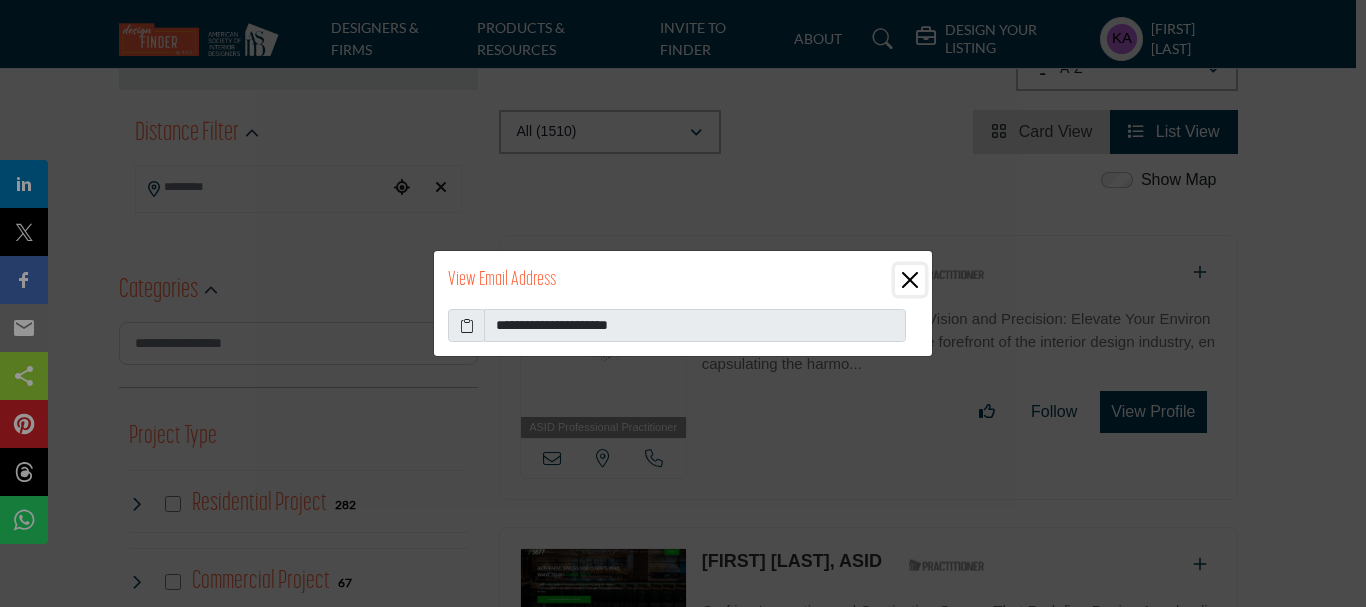 click at bounding box center [910, 280] 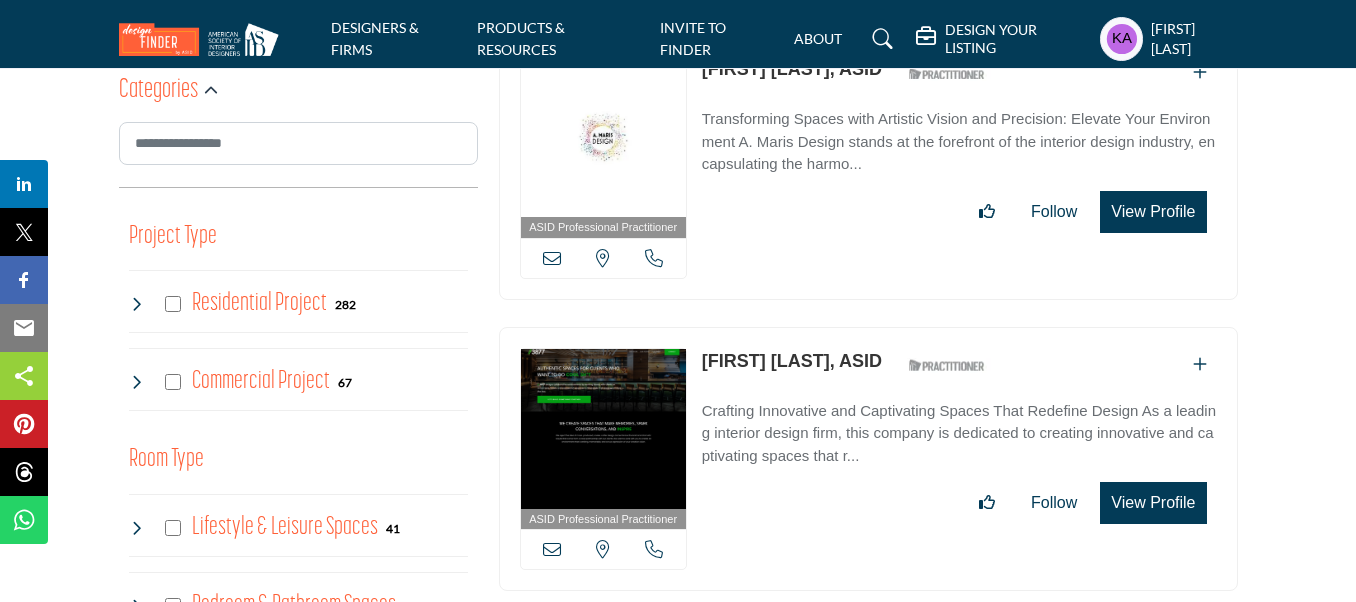 scroll, scrollTop: 990, scrollLeft: 0, axis: vertical 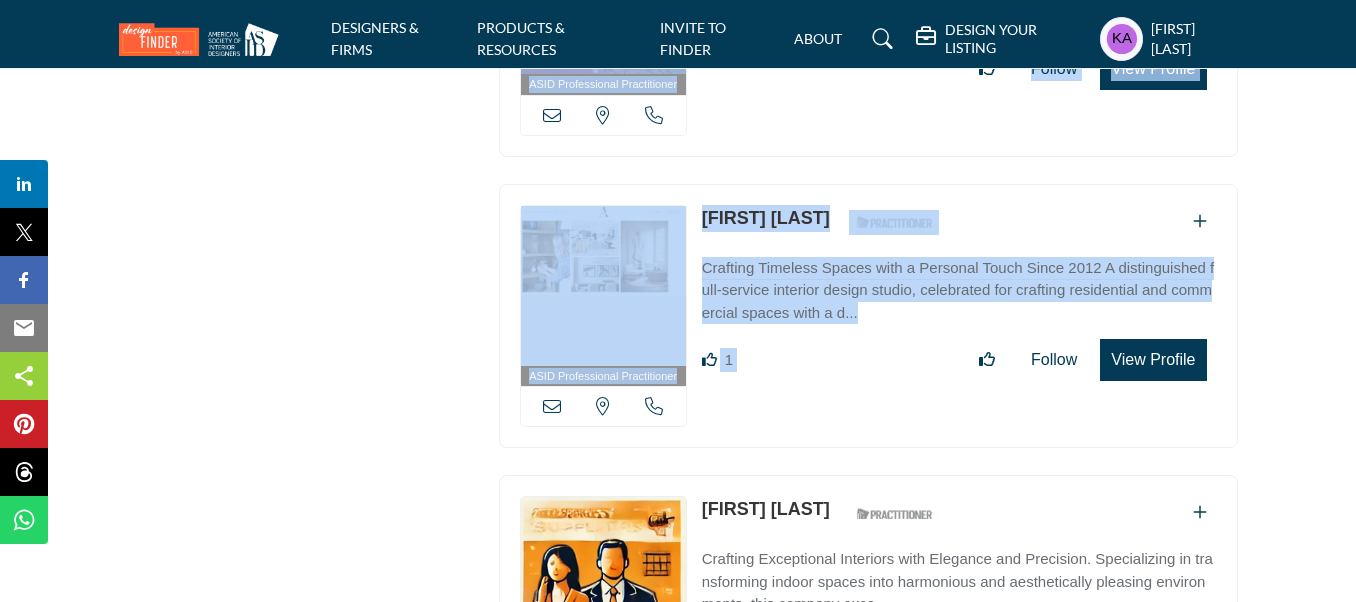 copy on "Abby Eckard, ASID
ASID Qualified Practitioner who validates work and experience to hold an ASID designation.
Crafting Innovative and Captivating Spaces That Redefine Design
As a leading interior design firm, this company is dedicated to creating innovative and captivating spaces that r...
Follow
Following
View Profile
View full profile in new tab.
ASID Professional Practitioner
ASID Professional Practitioners have successfully passed an ASID-approved qualification examination.
California, USA
Abby Zaccaglini, ASID
ASID Qualified Practitione..." 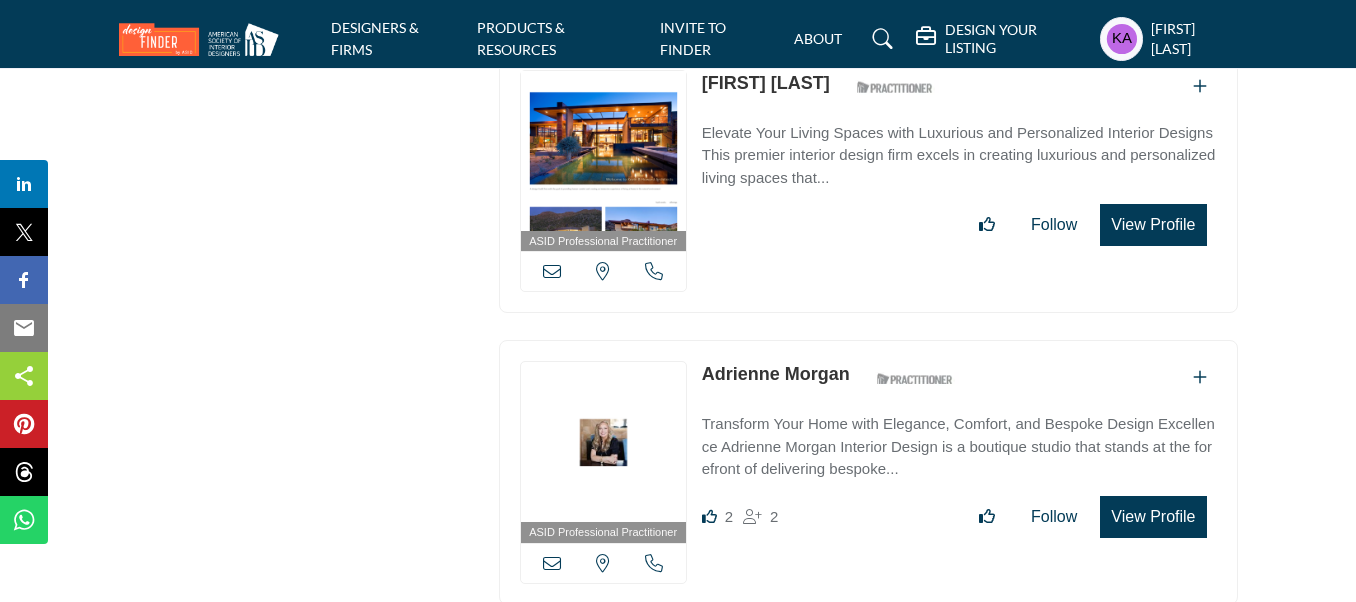 click at bounding box center (20, 22566) 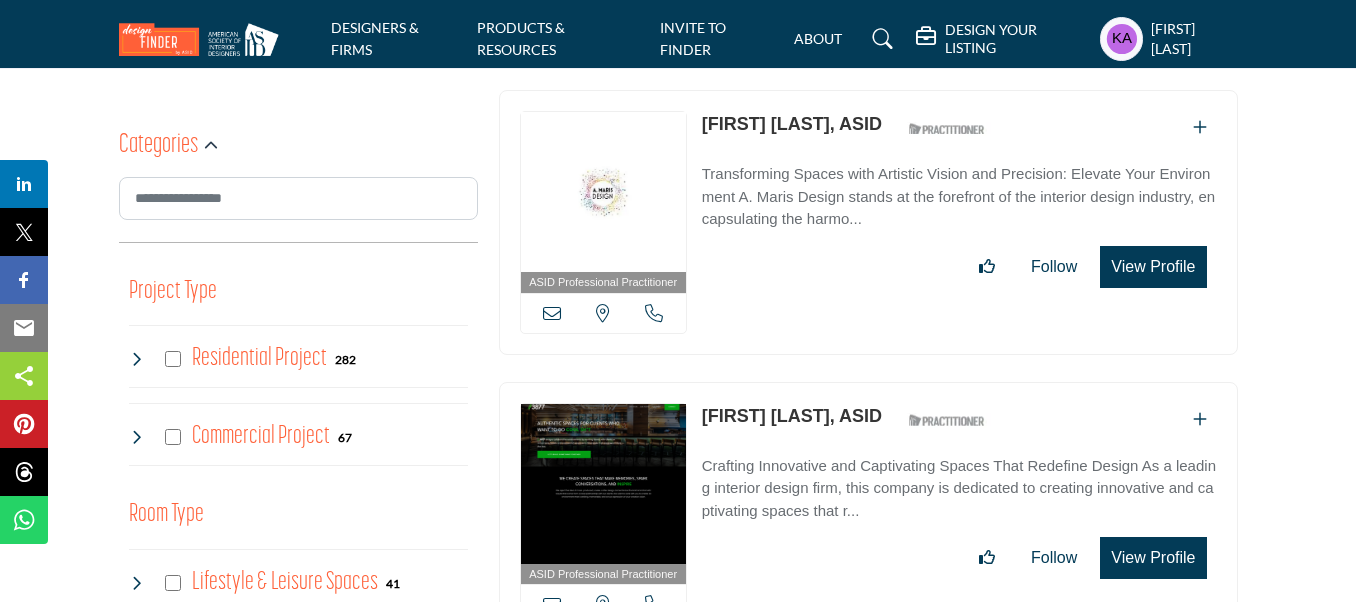 scroll, scrollTop: 600, scrollLeft: 0, axis: vertical 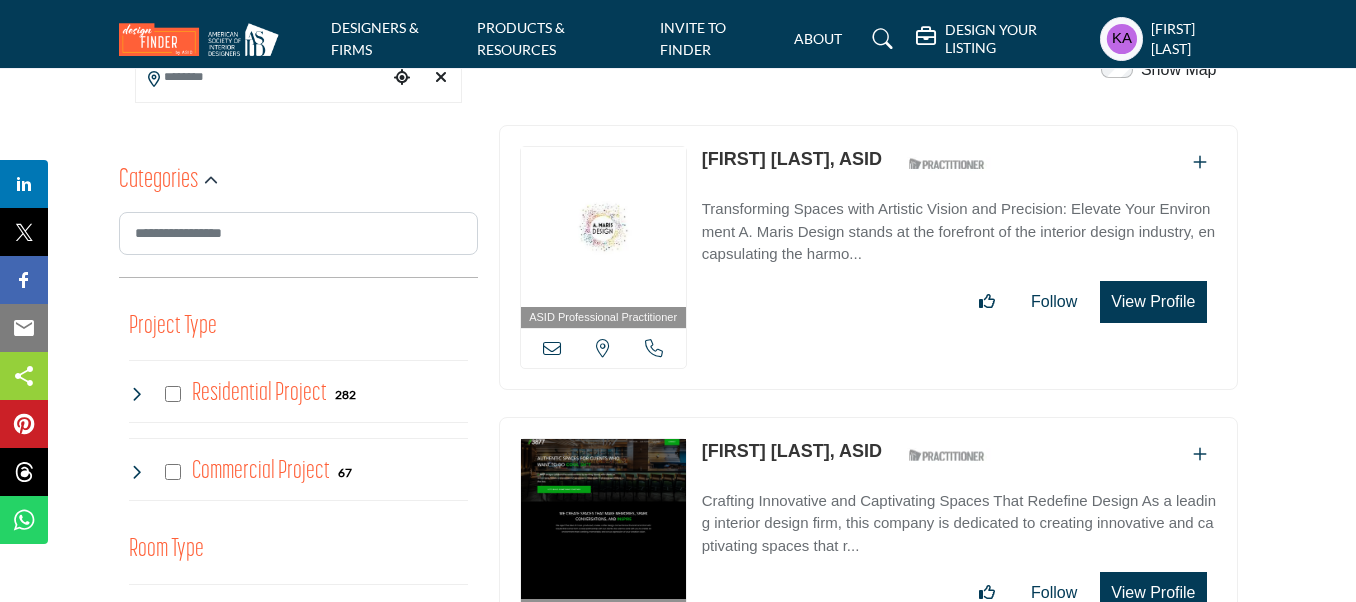 click on "ASID QUALIFIED DESIGNERS & MEMBERS
Find Interior Designers, firms, suppliers, and organizations that support the profession and industry through ASID membership.  Learn more
ASID Qualified Practitioners" at bounding box center (678, 12310) 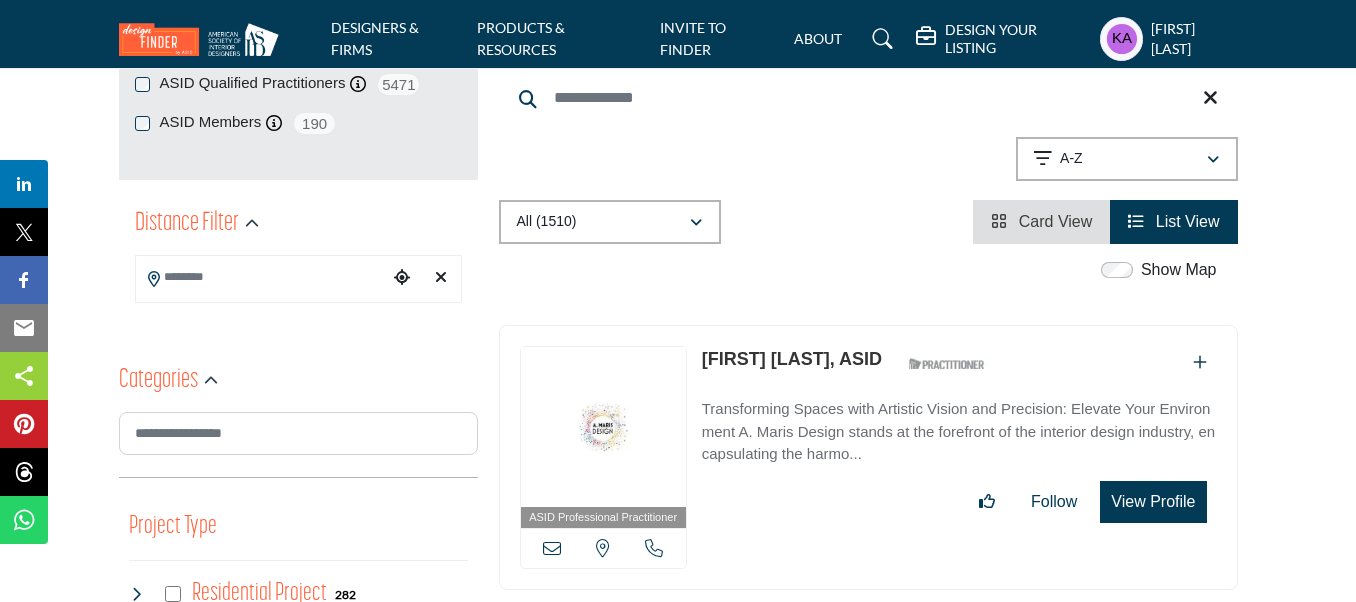 scroll, scrollTop: 600, scrollLeft: 0, axis: vertical 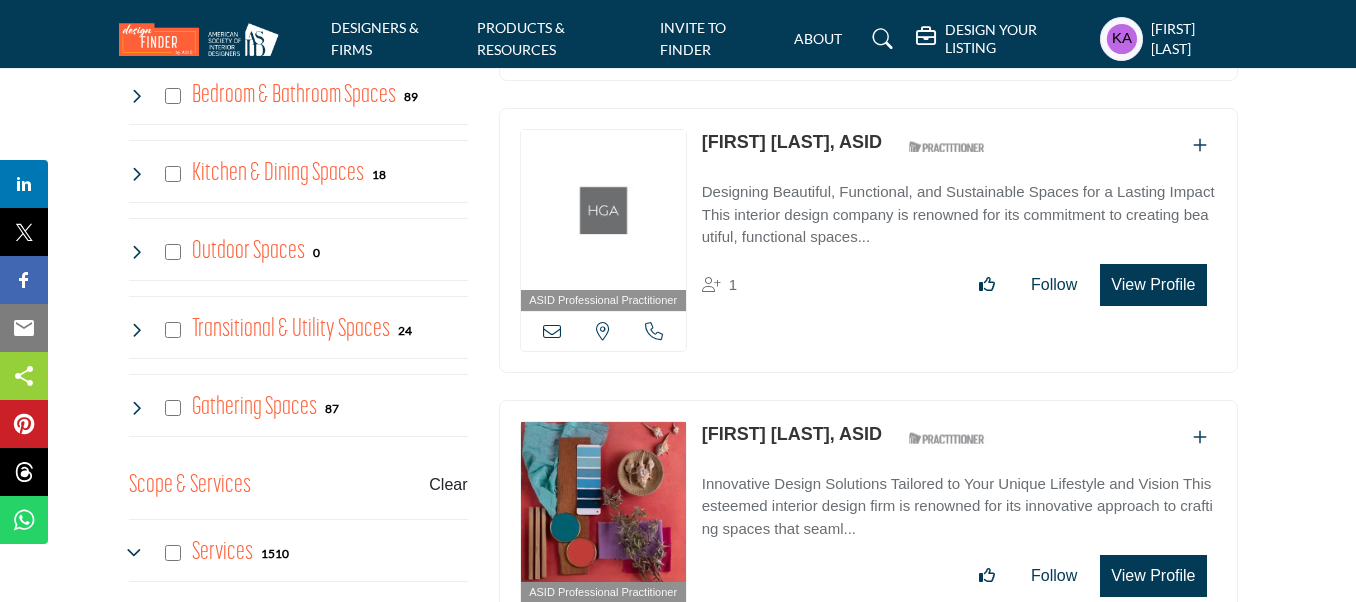 click at bounding box center (654, 331) 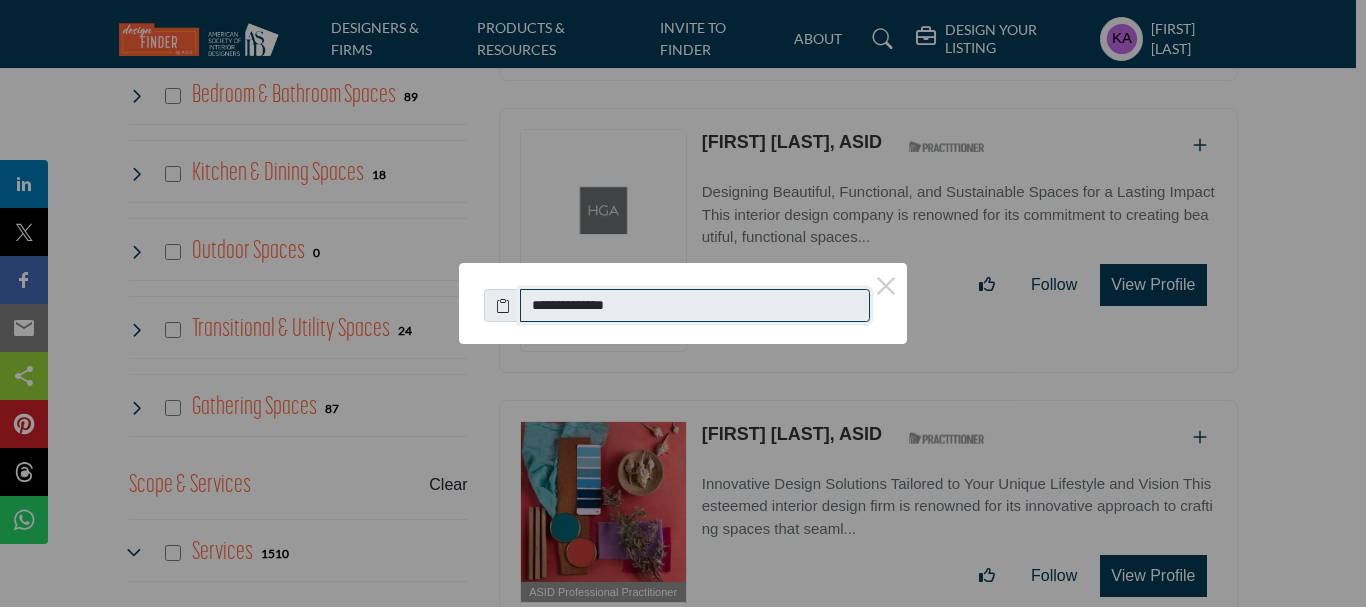 click on "**********" at bounding box center [695, 306] 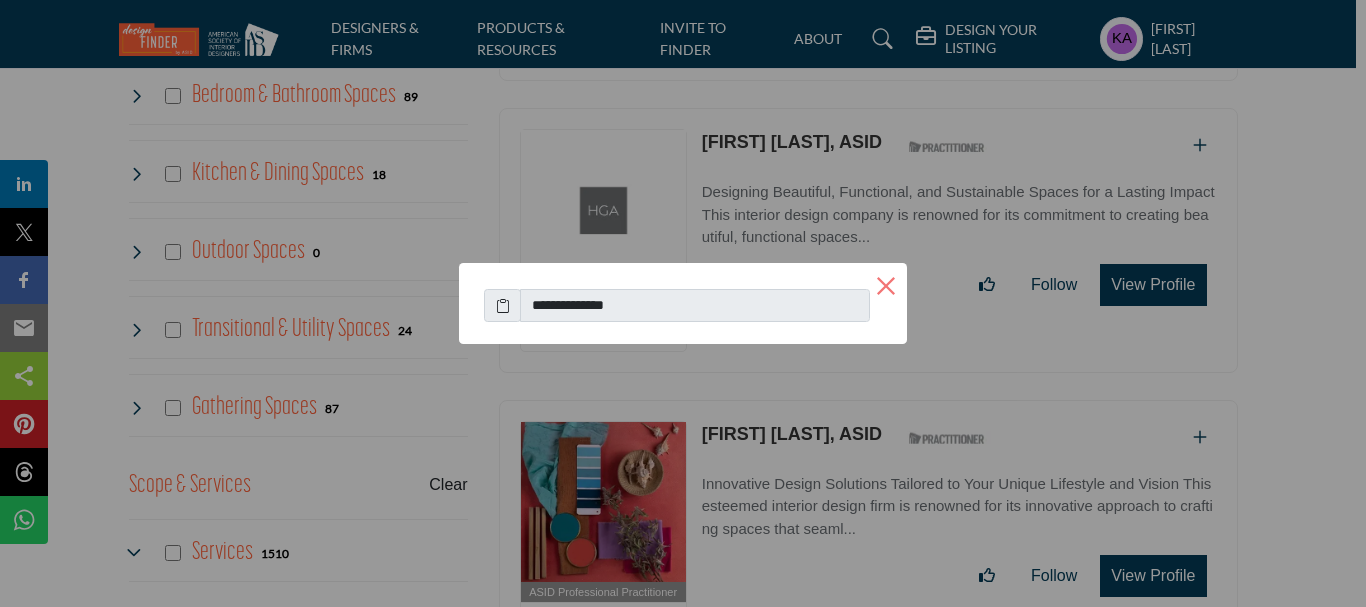 click on "×" at bounding box center (886, 284) 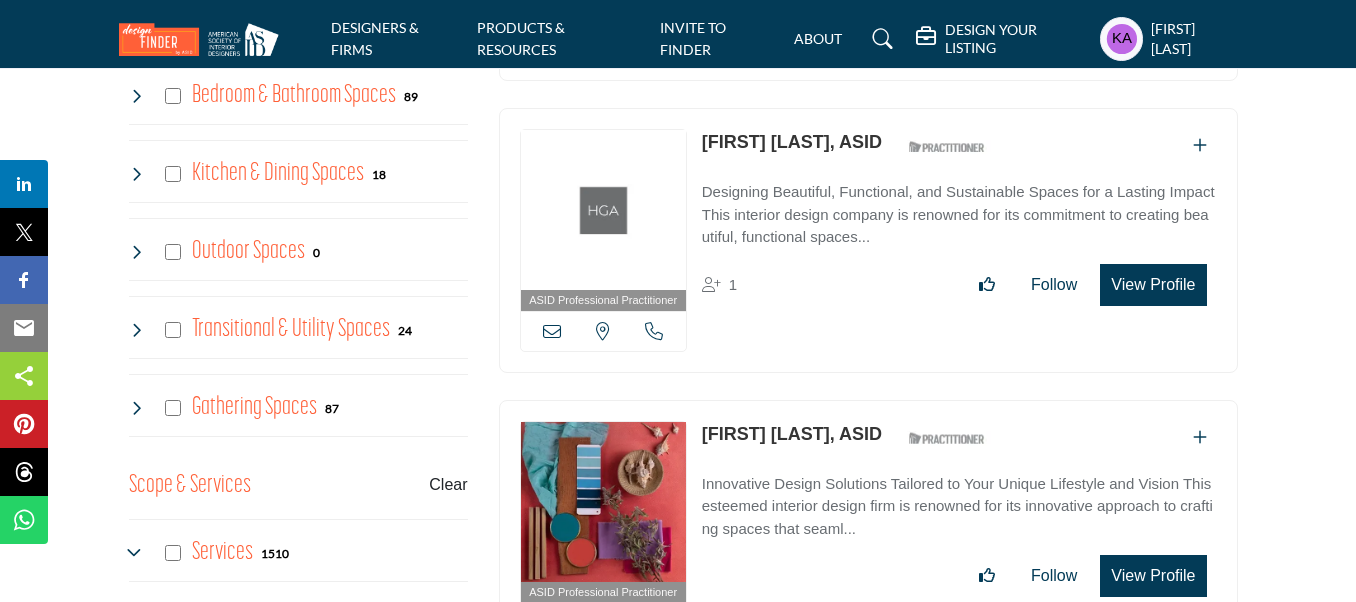 click at bounding box center [552, 331] 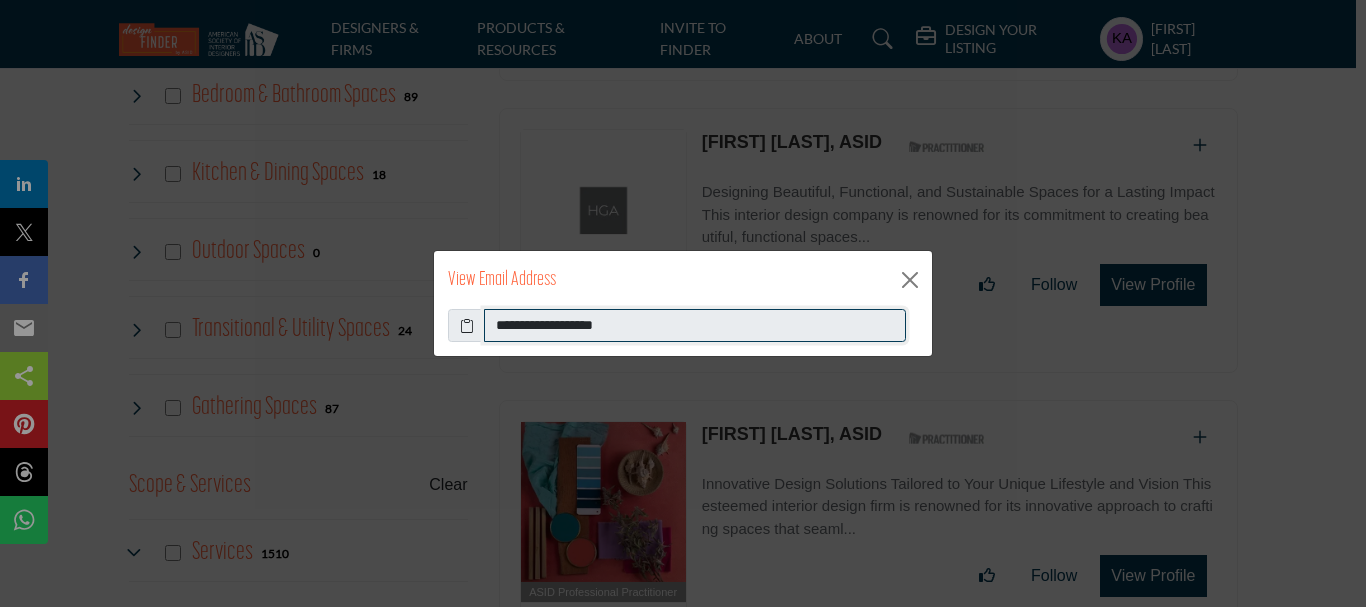 click on "**********" at bounding box center [695, 326] 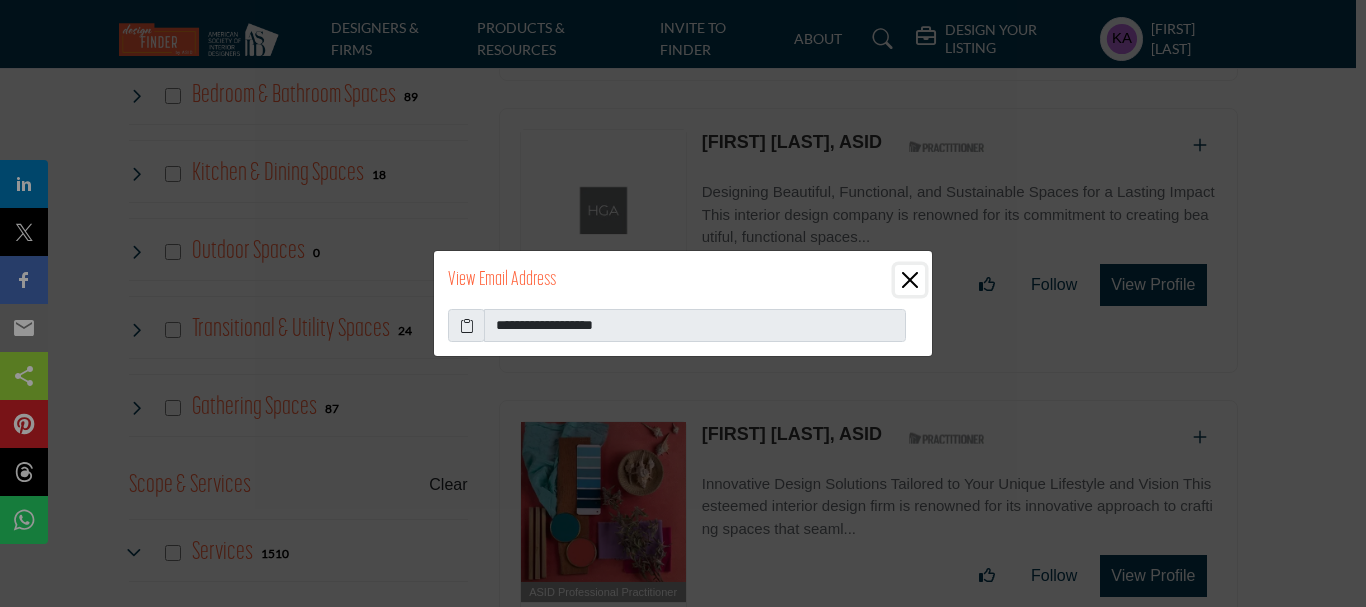 click at bounding box center (910, 280) 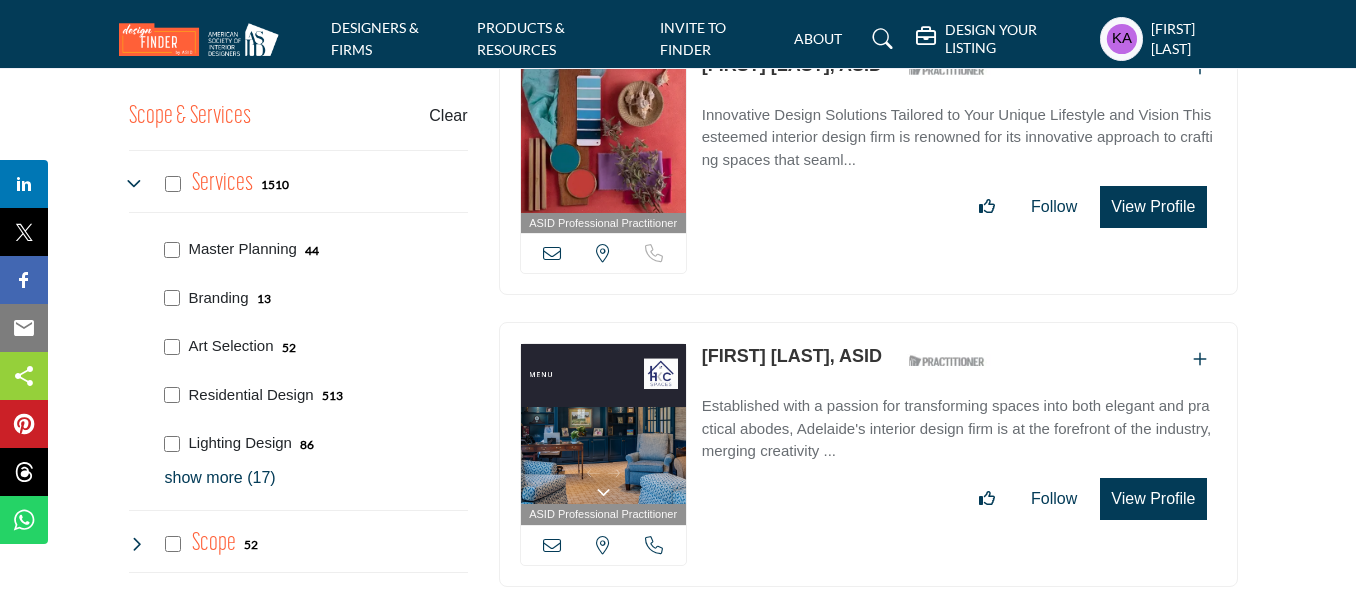 scroll, scrollTop: 1600, scrollLeft: 0, axis: vertical 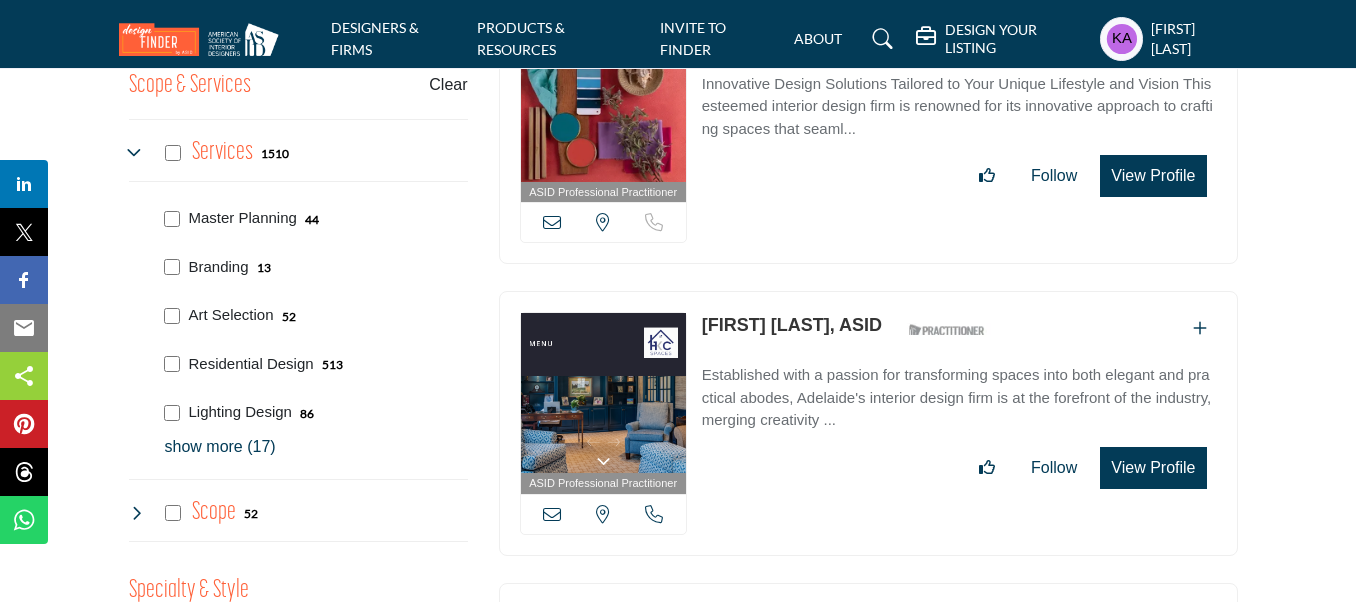 click at bounding box center (552, 222) 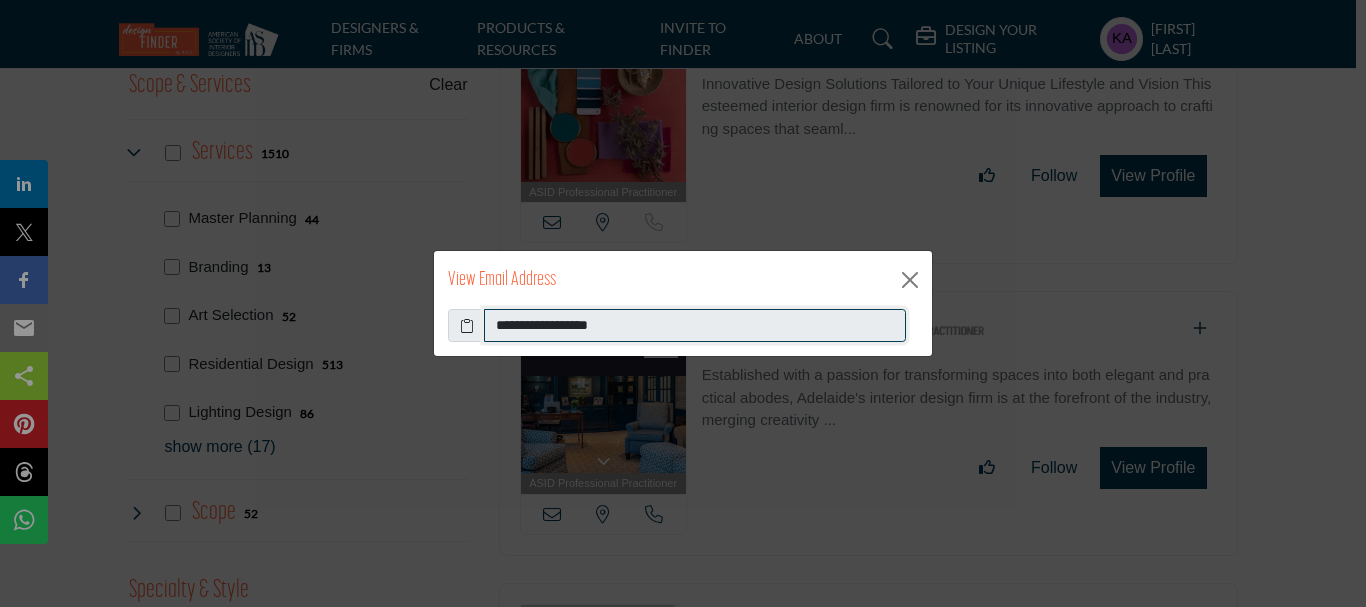 click on "**********" at bounding box center [695, 326] 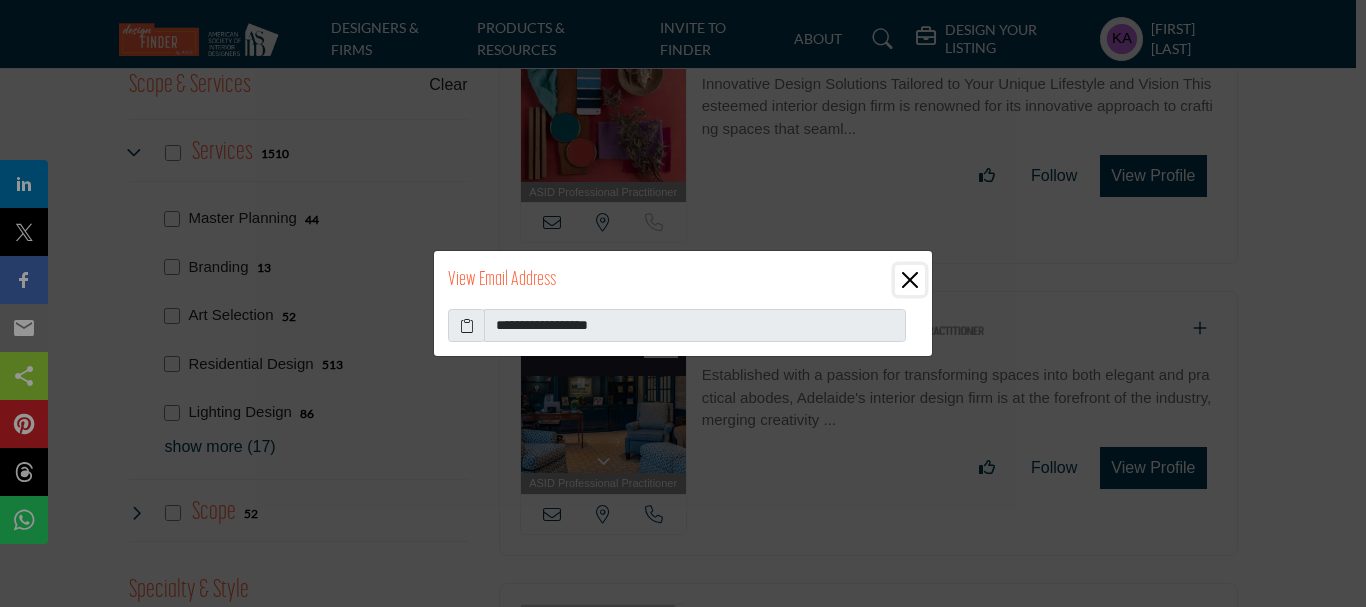 click at bounding box center [910, 280] 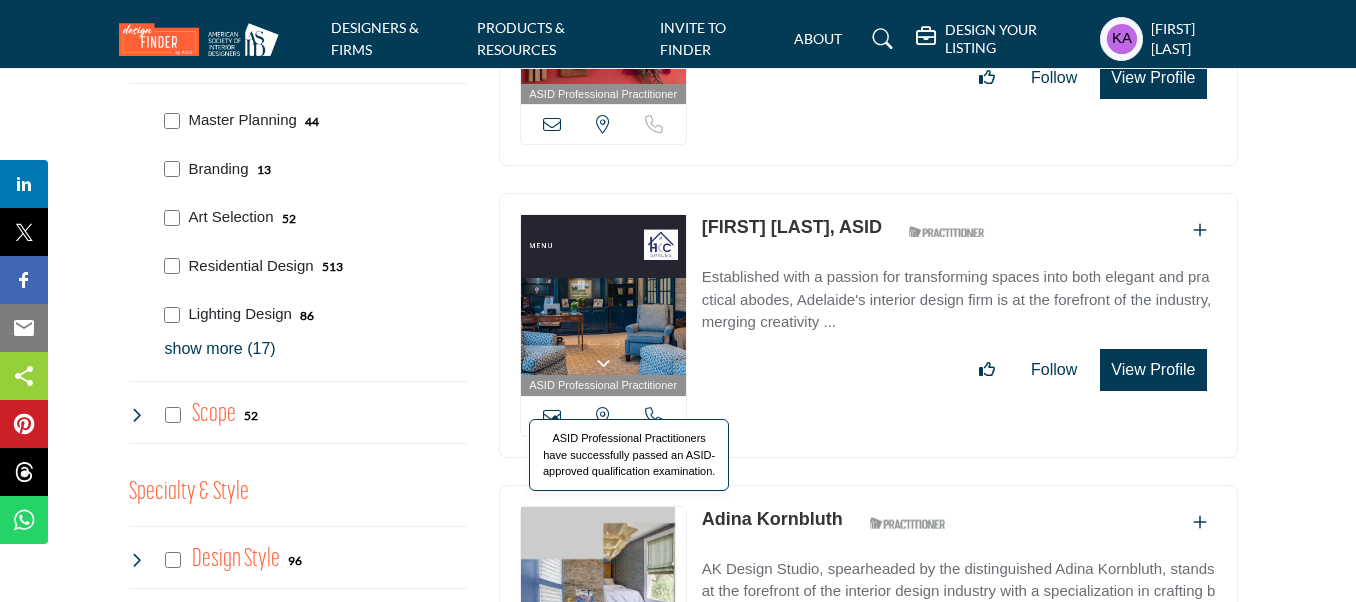 scroll, scrollTop: 1700, scrollLeft: 0, axis: vertical 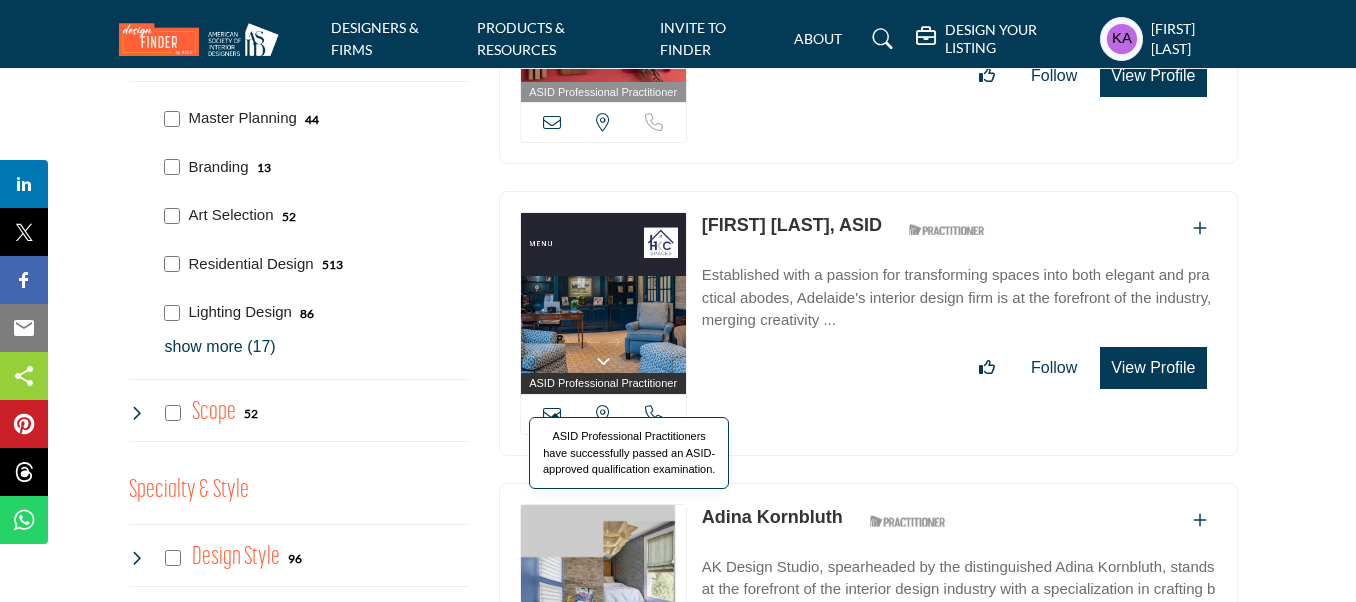 click on "ASID Professional Practitioners have successfully passed an ASID-approved qualification examination." at bounding box center [629, 453] 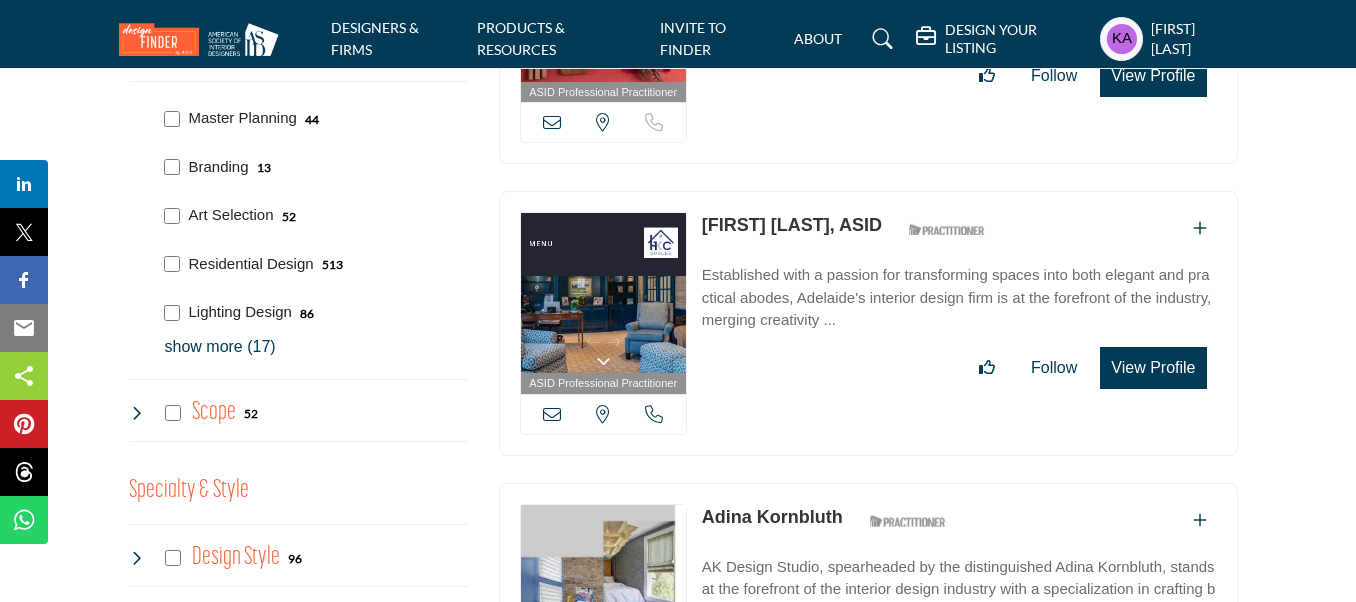 click at bounding box center (654, 414) 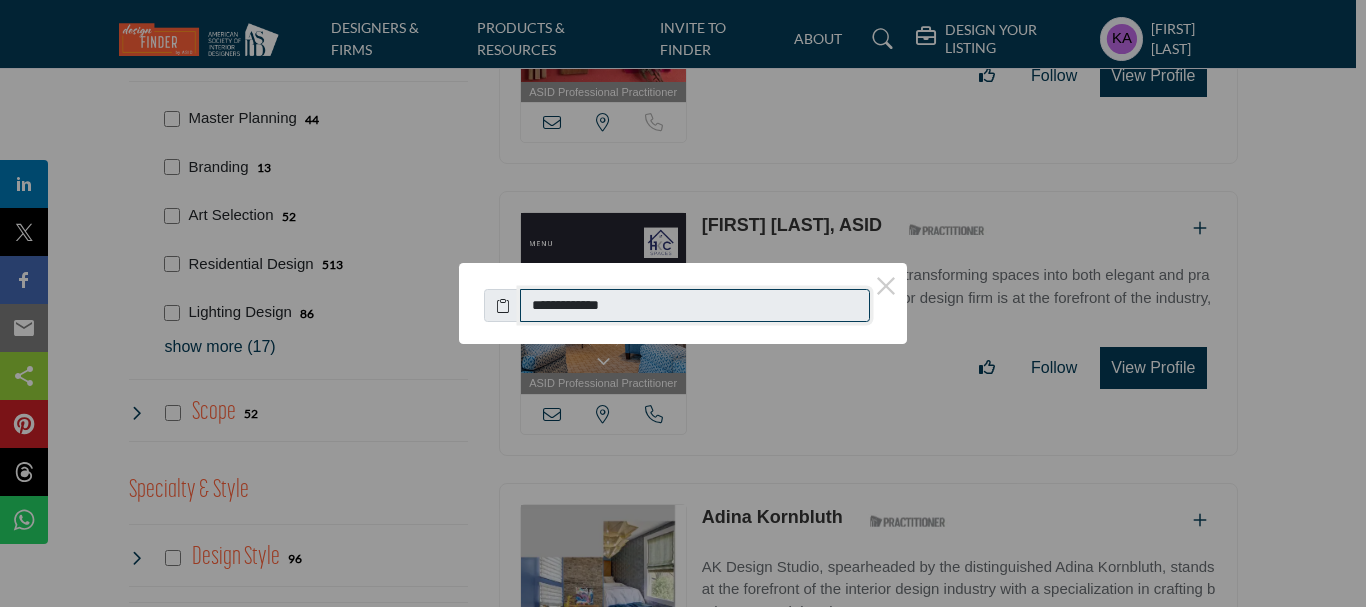drag, startPoint x: 539, startPoint y: 308, endPoint x: 697, endPoint y: 304, distance: 158.05063 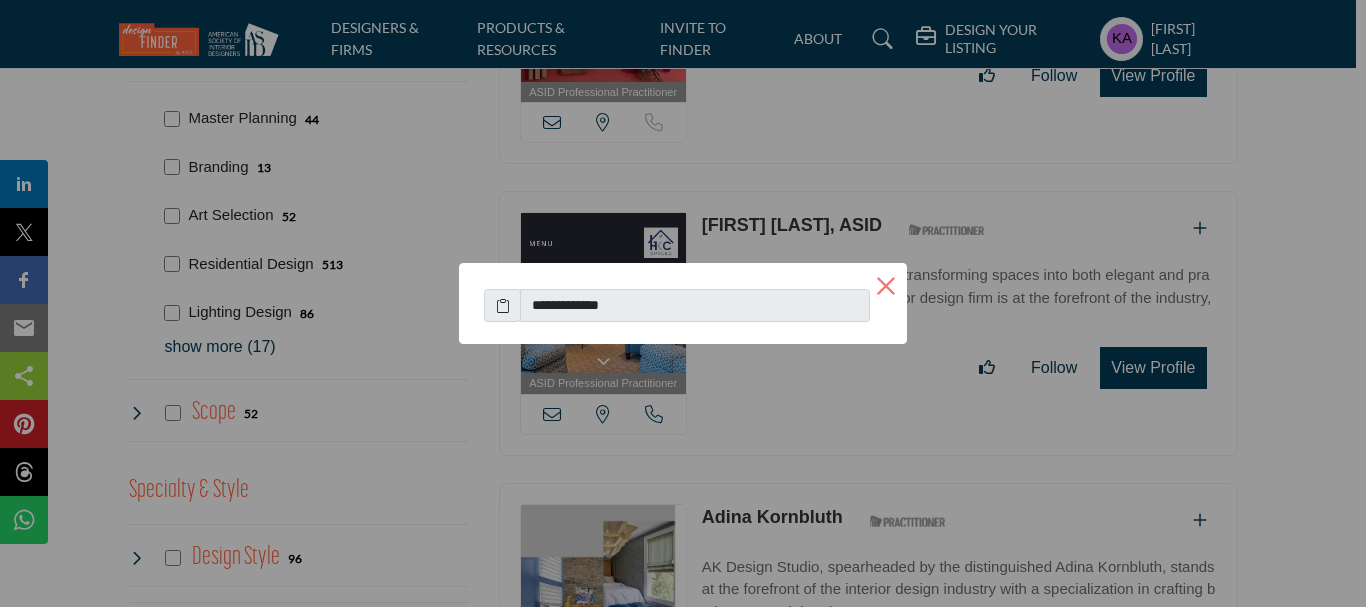 click on "×" at bounding box center (886, 284) 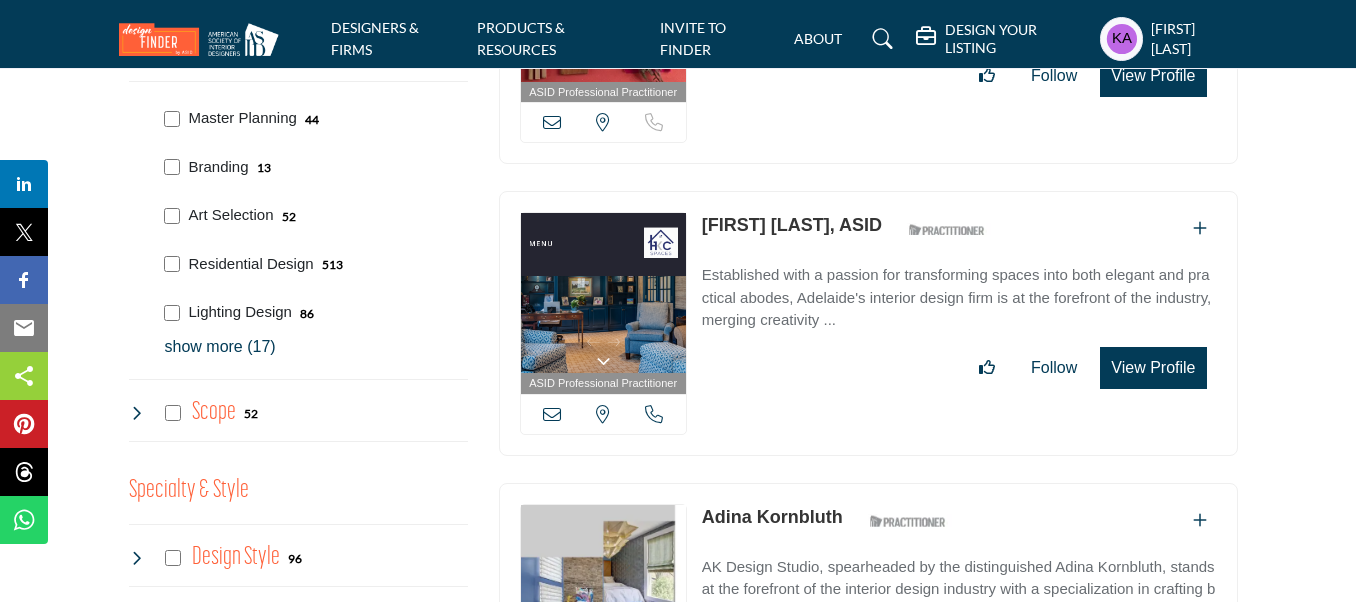 click at bounding box center (552, 414) 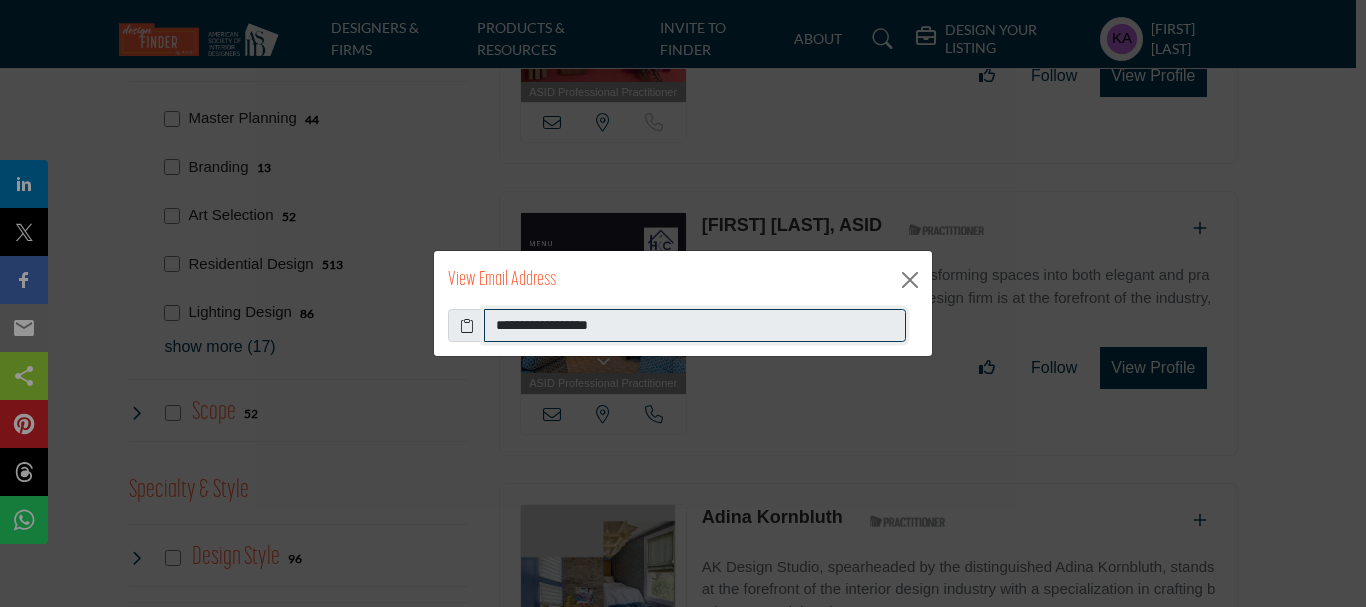 click on "**********" at bounding box center (695, 326) 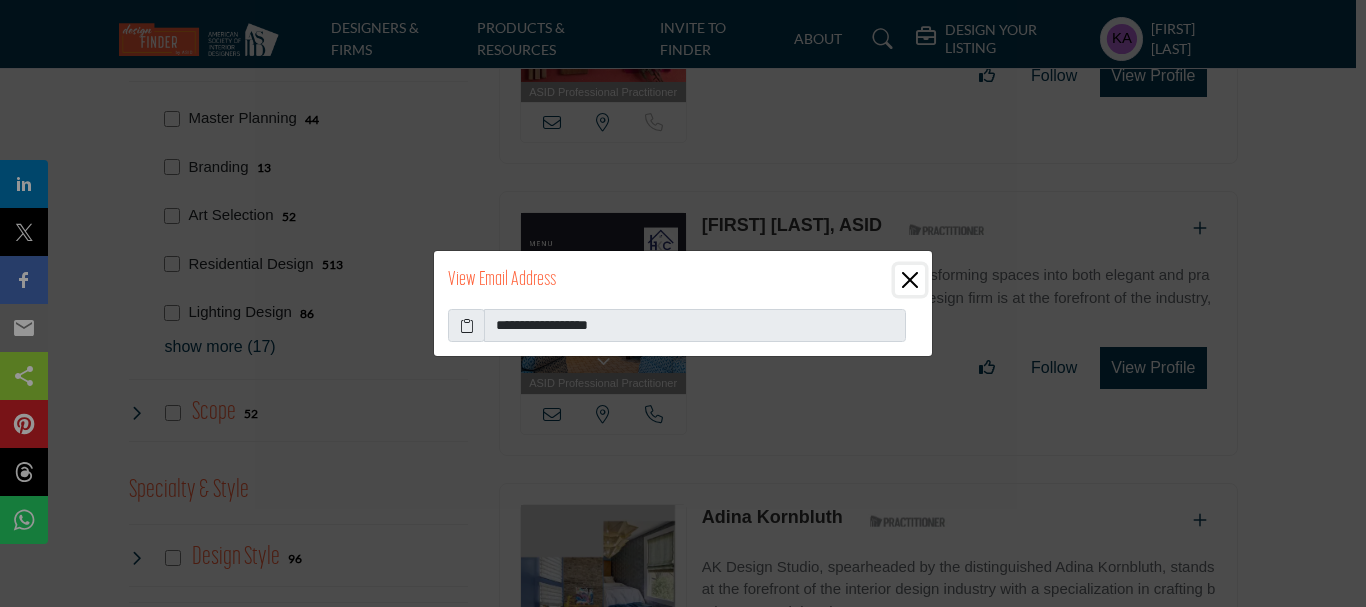 click at bounding box center (910, 280) 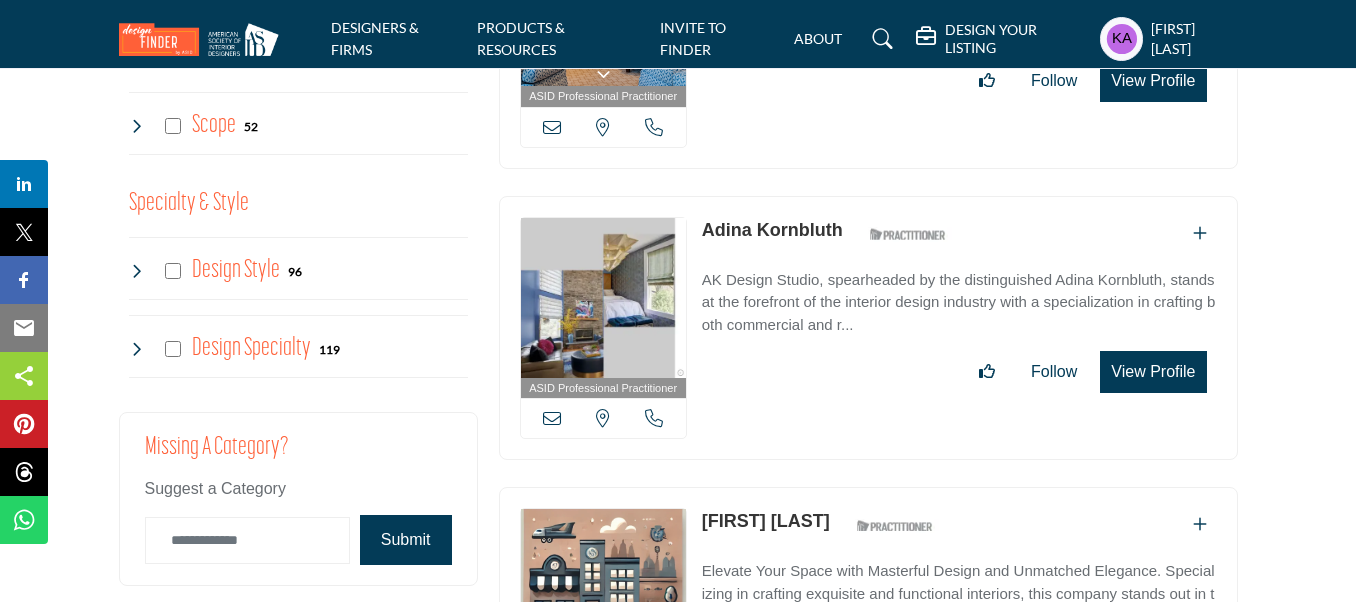 scroll, scrollTop: 2000, scrollLeft: 0, axis: vertical 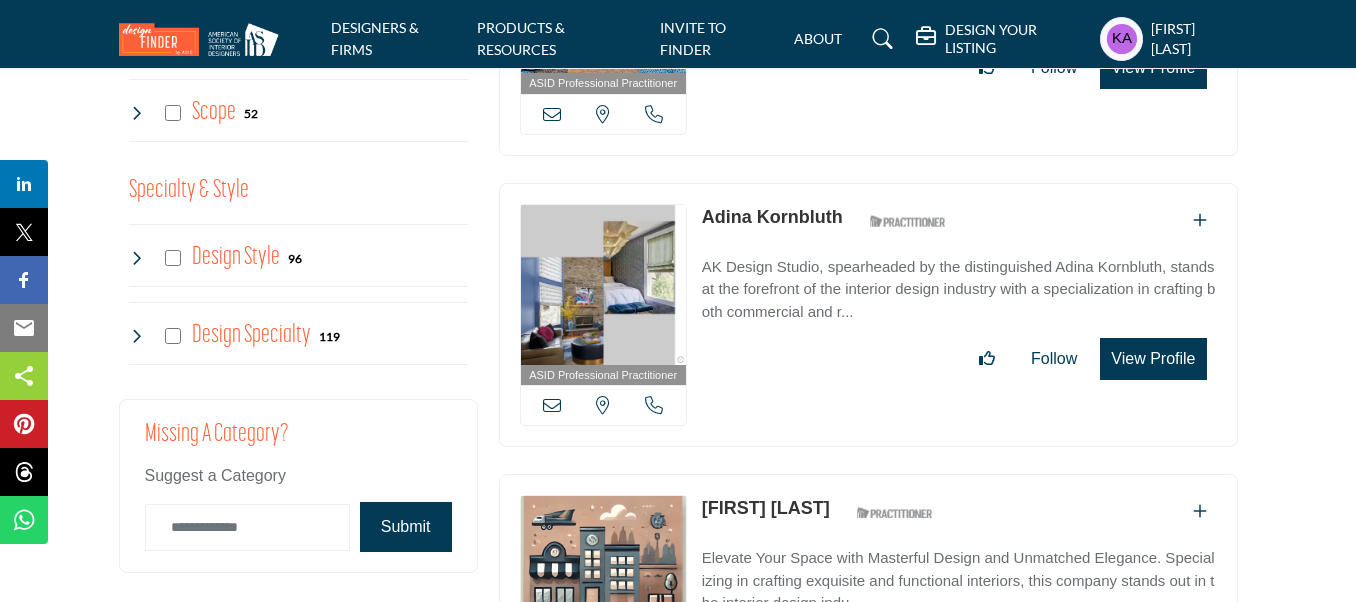 click at bounding box center [654, 405] 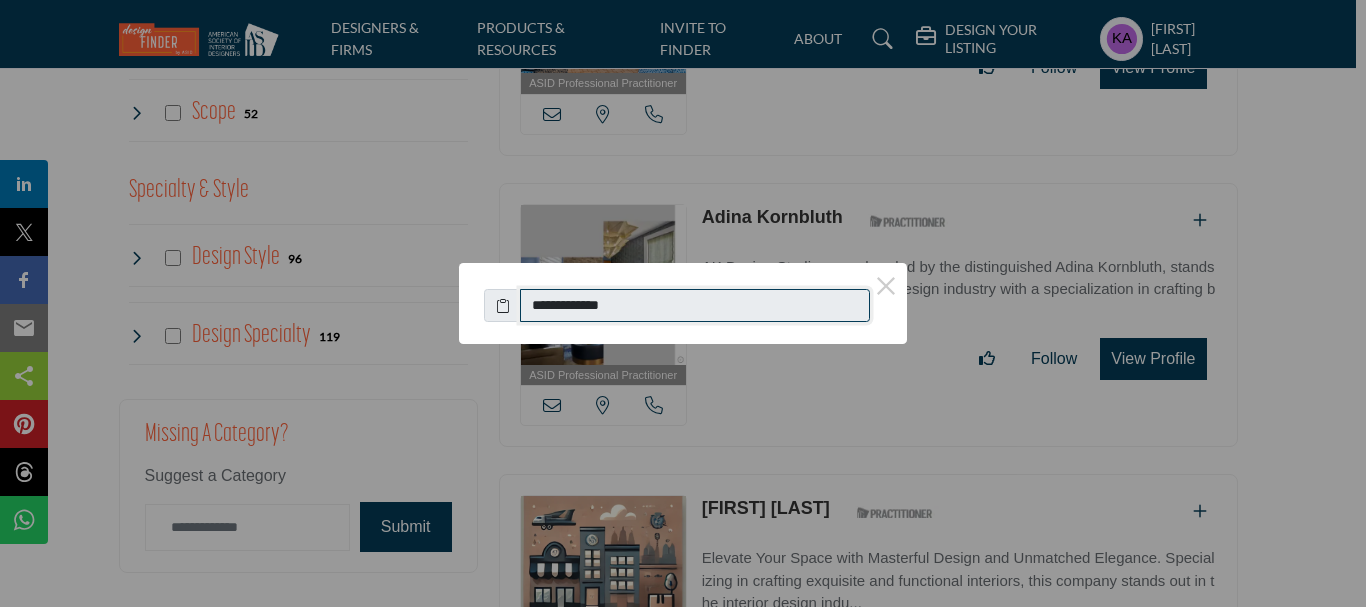 drag, startPoint x: 539, startPoint y: 304, endPoint x: 685, endPoint y: 299, distance: 146.08559 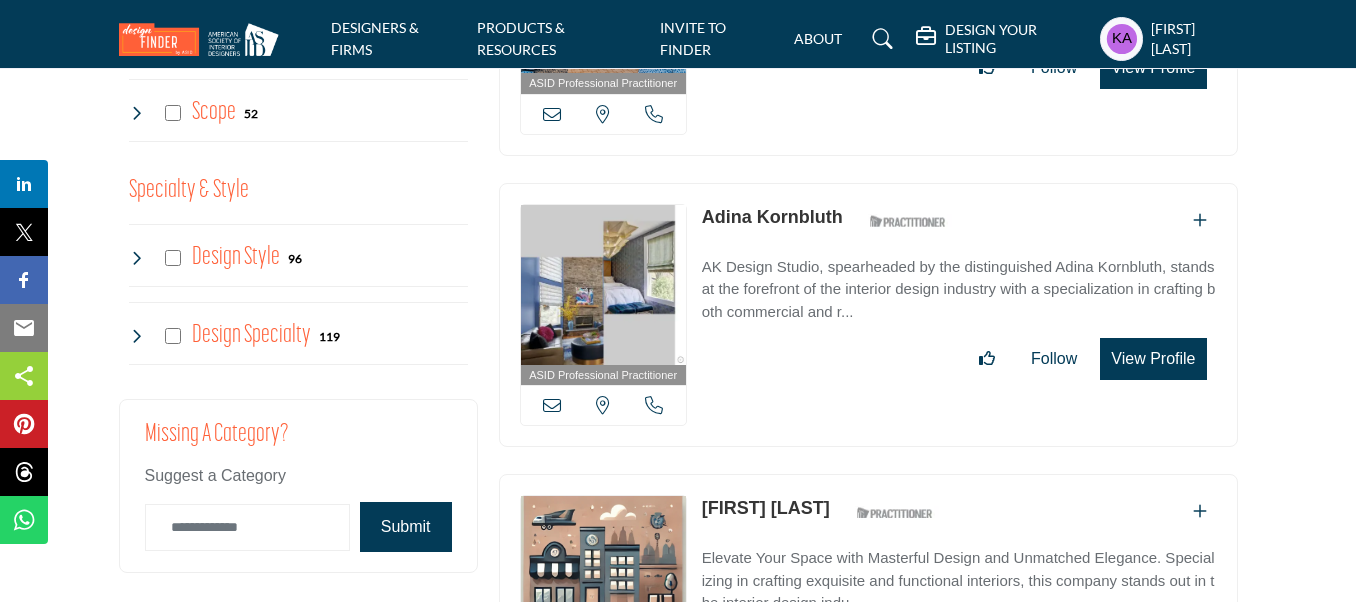click at bounding box center [552, 405] 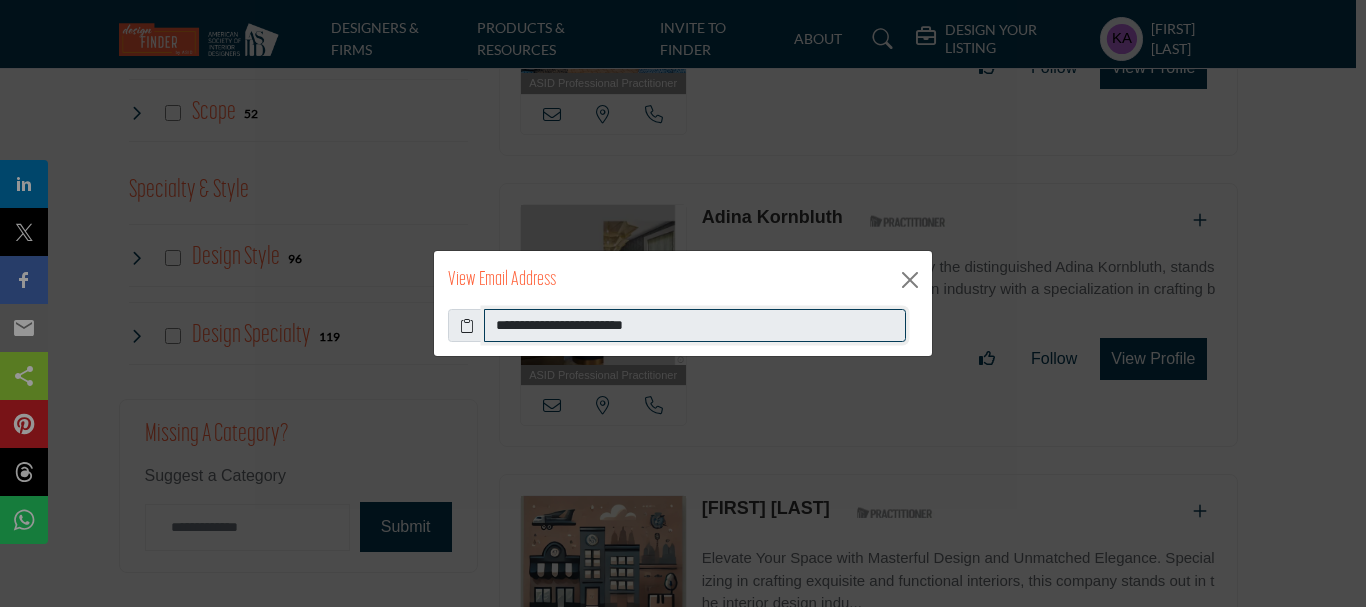 click on "**********" at bounding box center [695, 326] 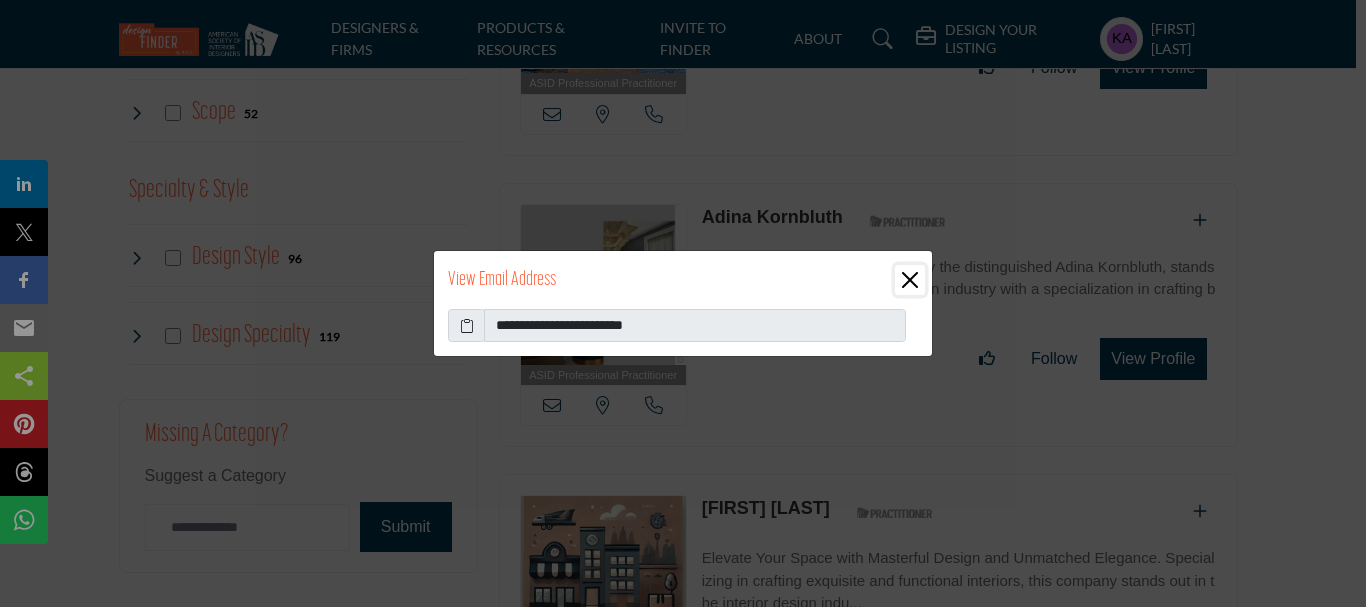 click at bounding box center (910, 280) 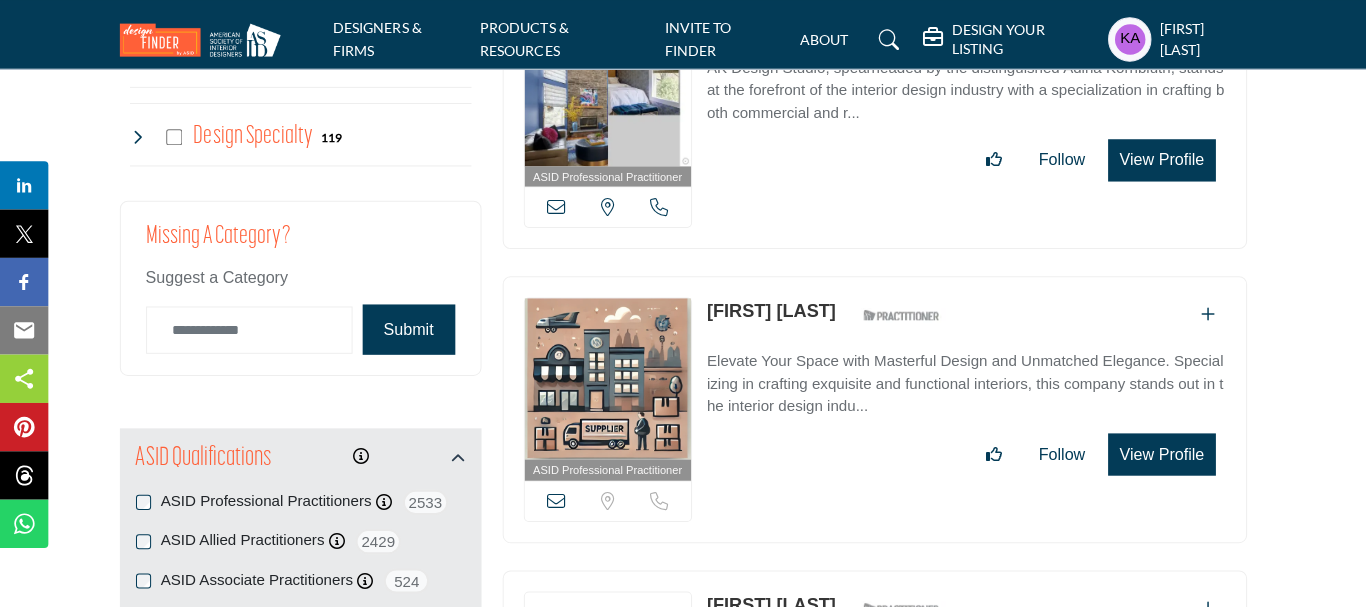 scroll, scrollTop: 2300, scrollLeft: 0, axis: vertical 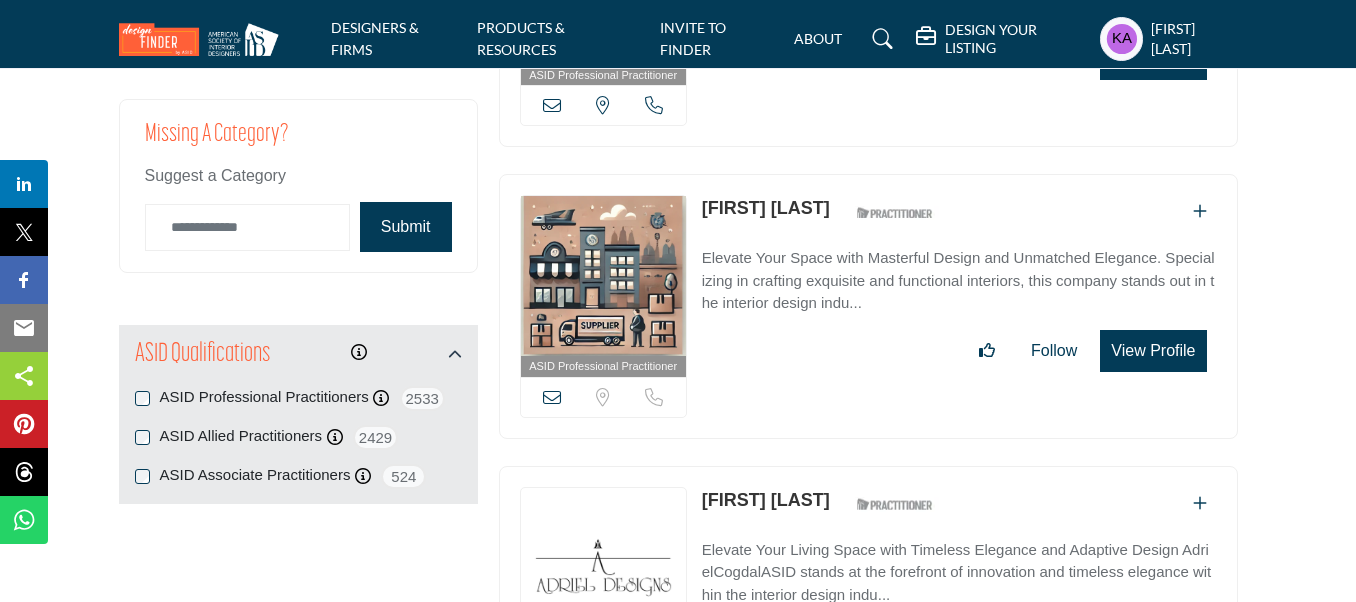click at bounding box center [552, 397] 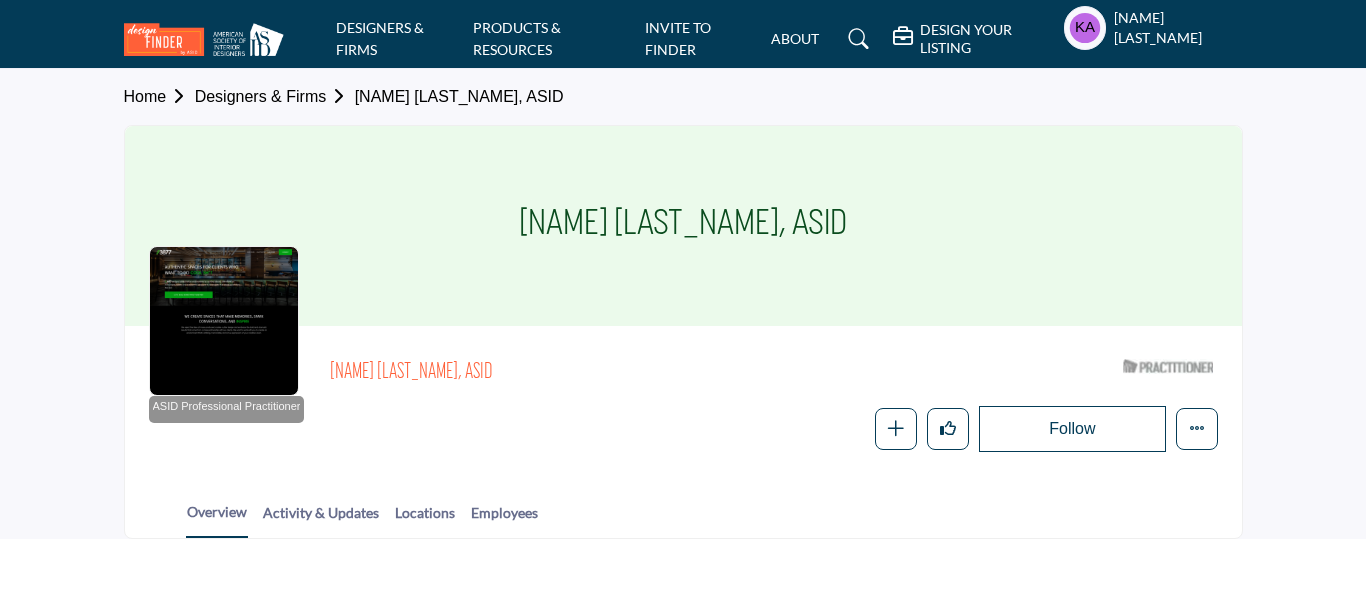 scroll, scrollTop: 0, scrollLeft: 0, axis: both 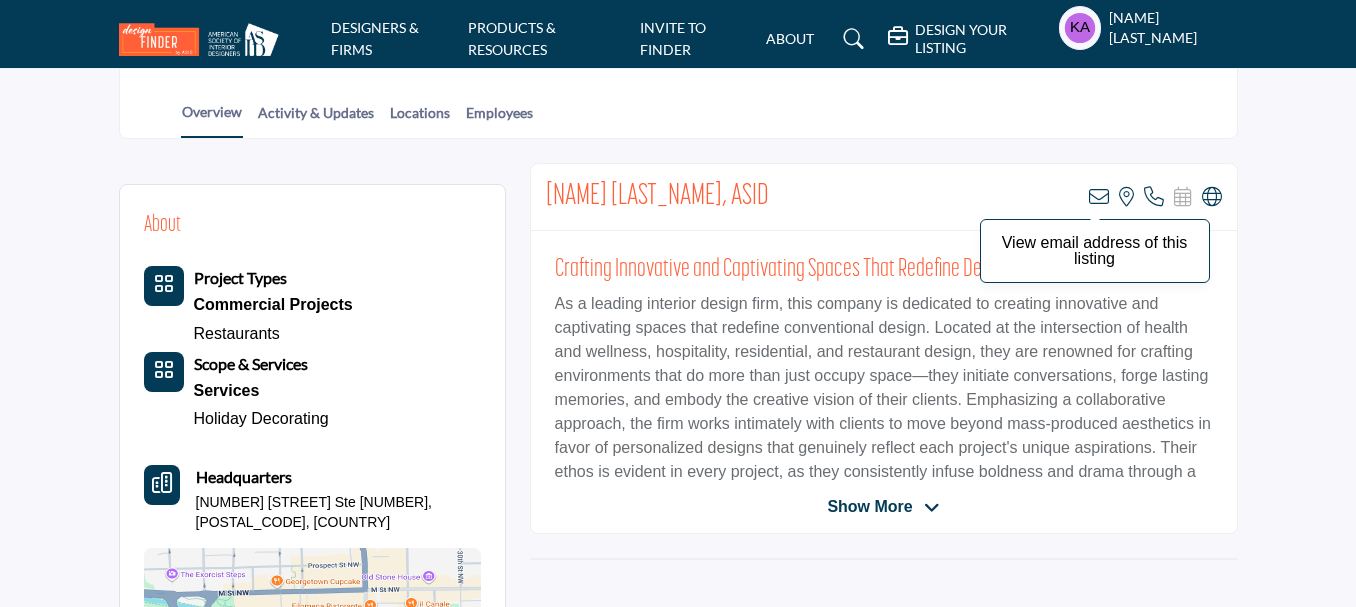 click at bounding box center (1099, 197) 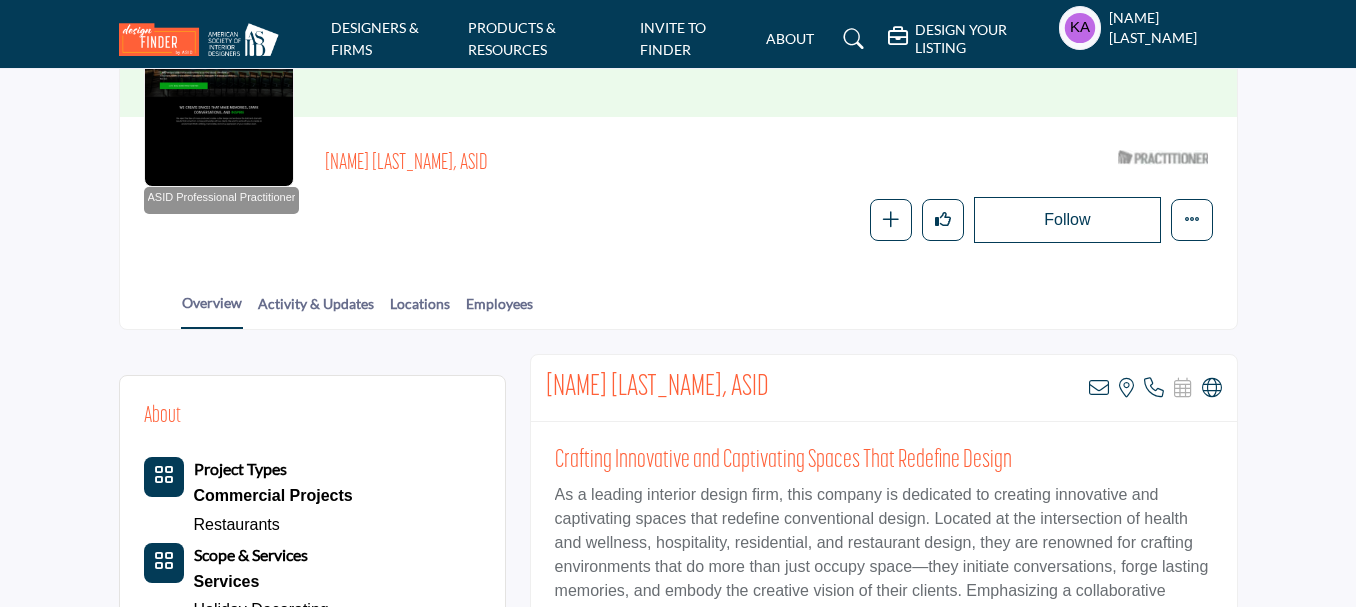 scroll, scrollTop: 200, scrollLeft: 0, axis: vertical 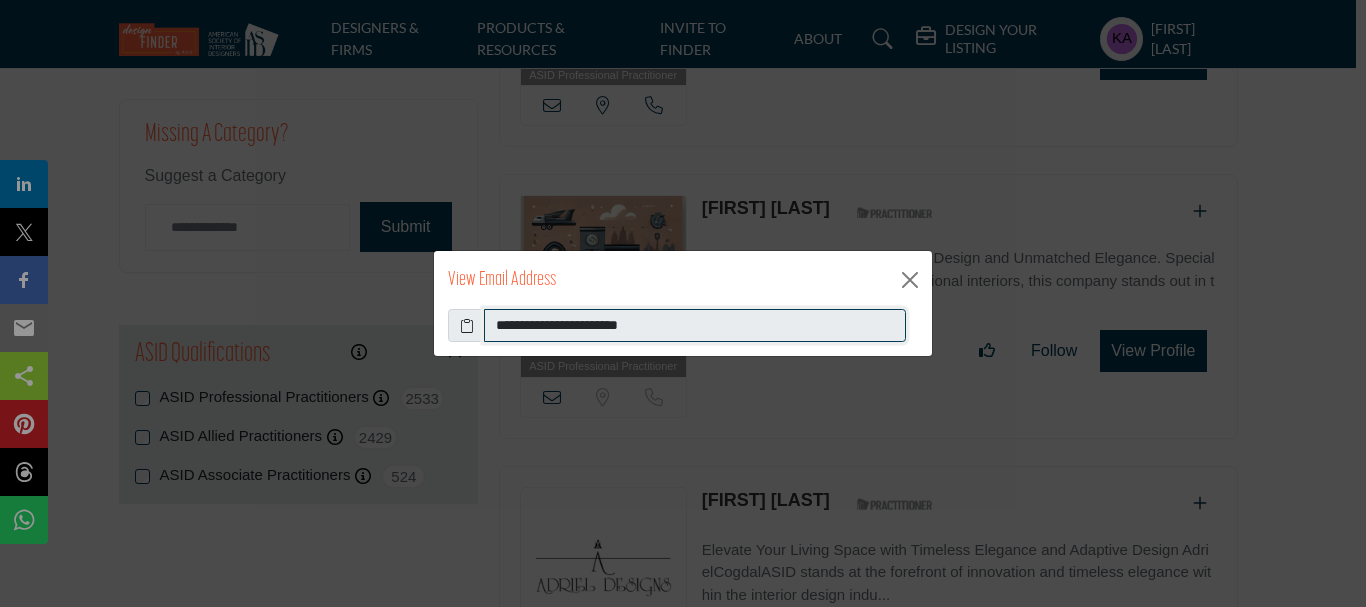 click on "**********" at bounding box center [695, 326] 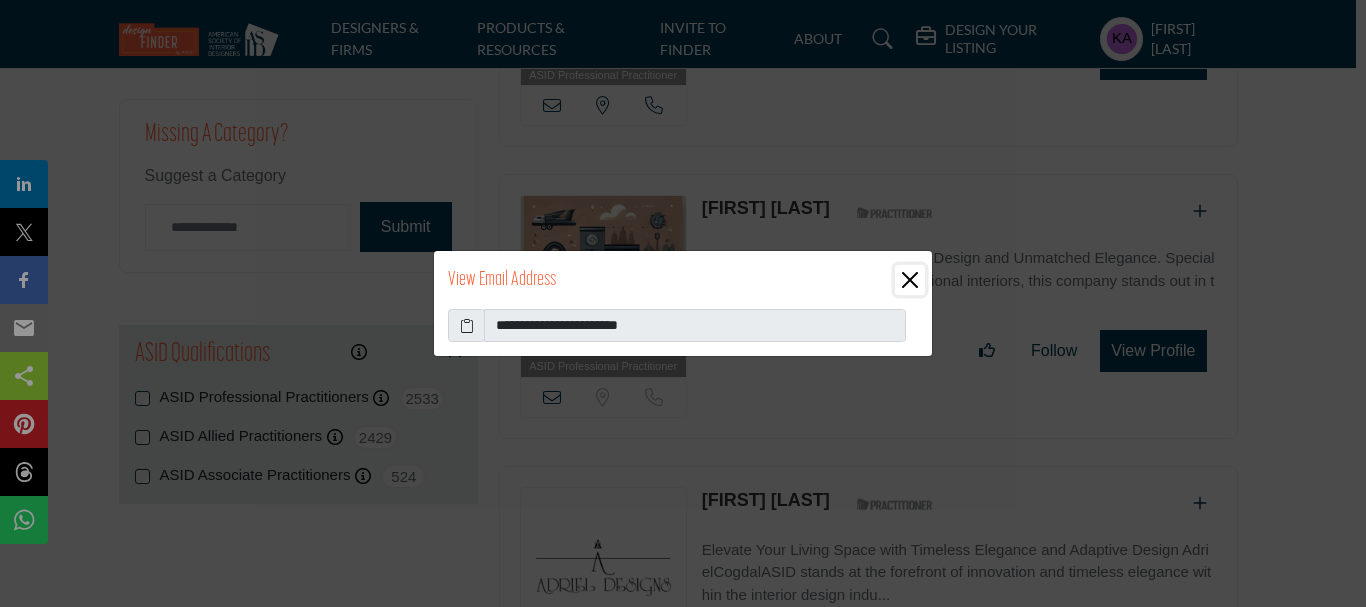 click at bounding box center [910, 280] 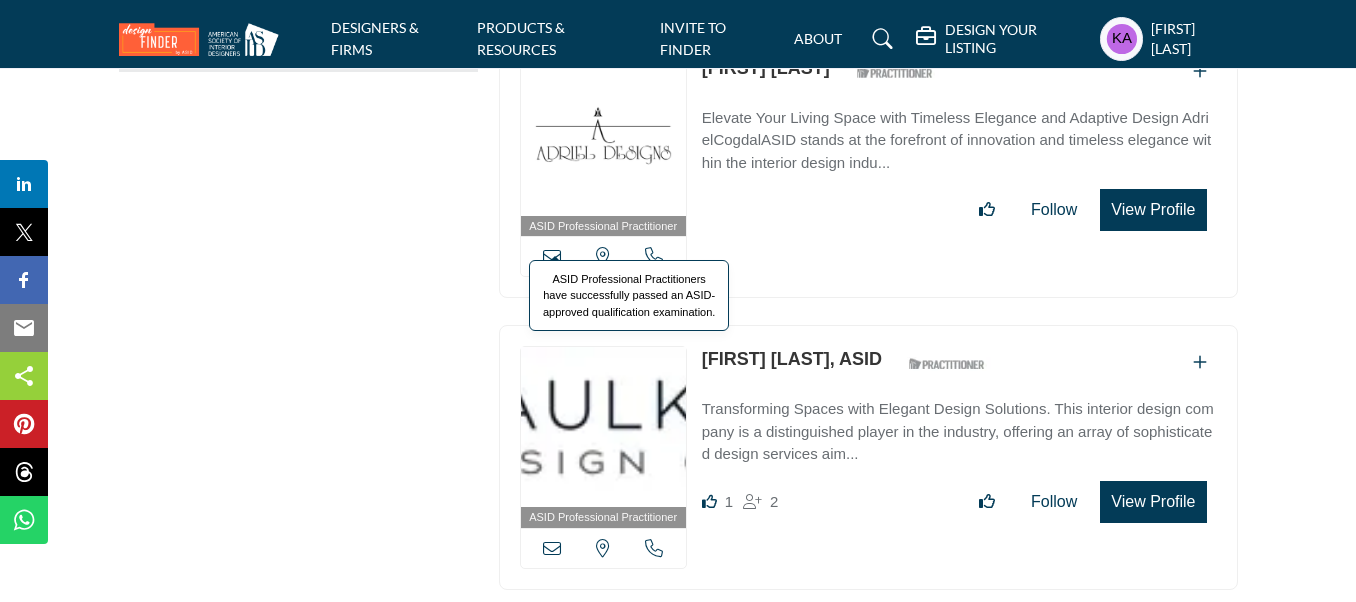 scroll, scrollTop: 2700, scrollLeft: 0, axis: vertical 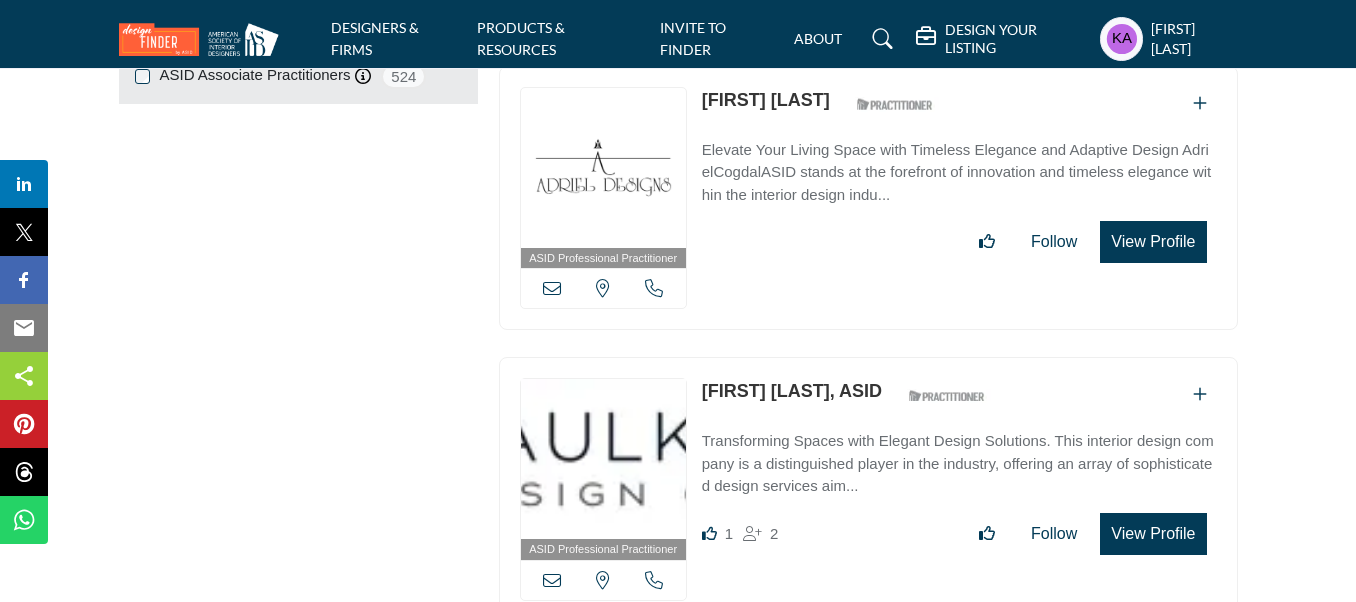 click at bounding box center [654, 288] 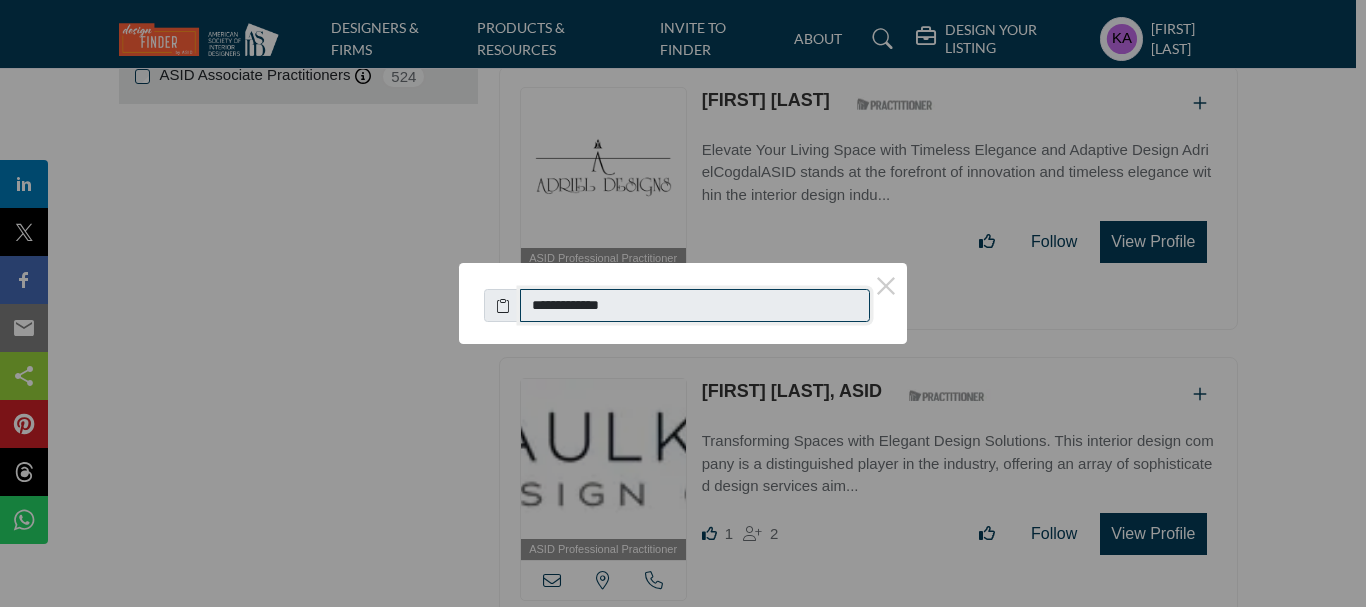 drag, startPoint x: 540, startPoint y: 300, endPoint x: 637, endPoint y: 305, distance: 97.128784 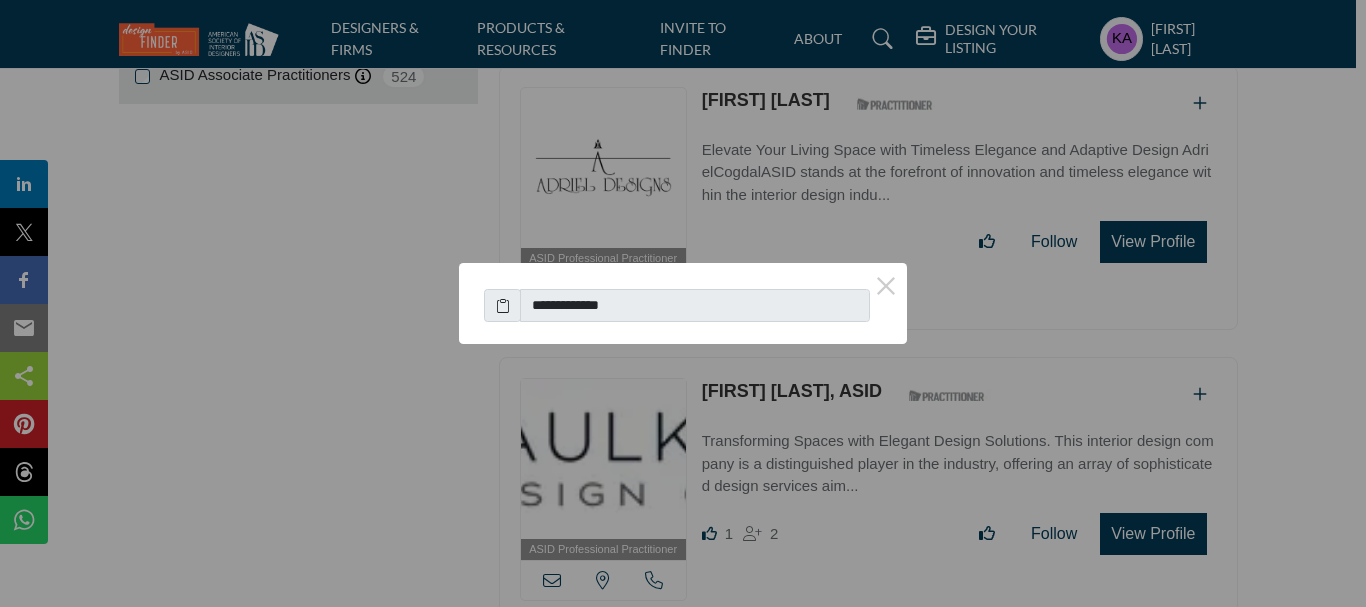 drag, startPoint x: 886, startPoint y: 279, endPoint x: 842, endPoint y: 292, distance: 45.88028 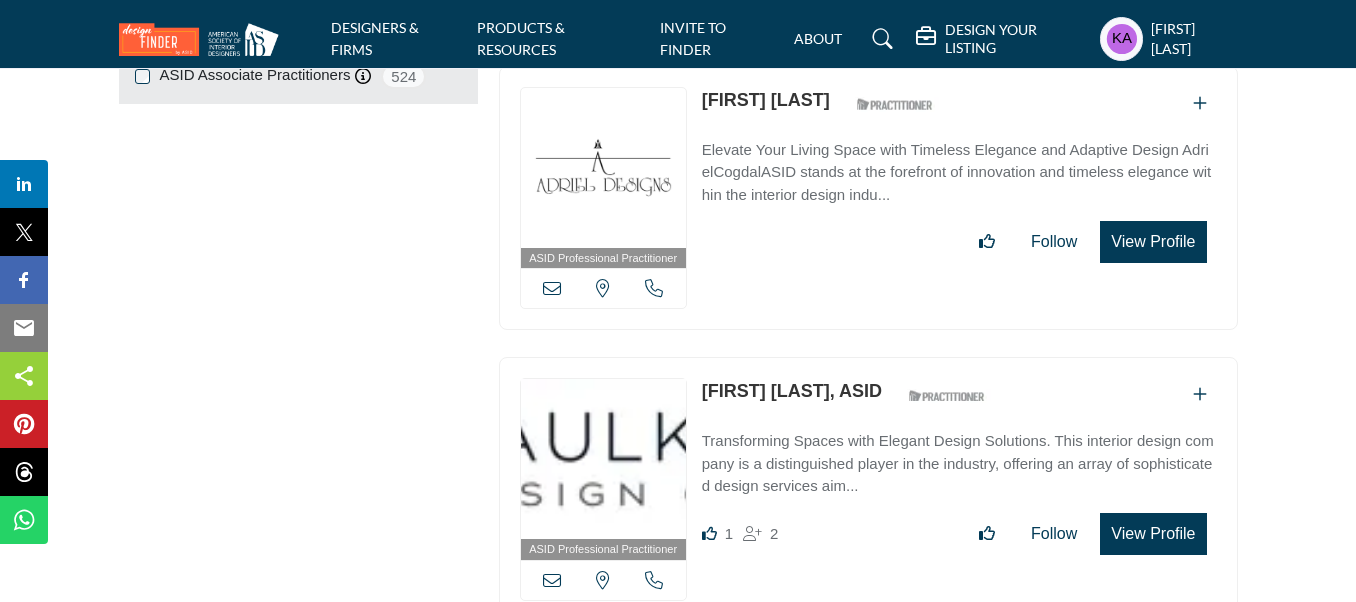 click at bounding box center (552, 288) 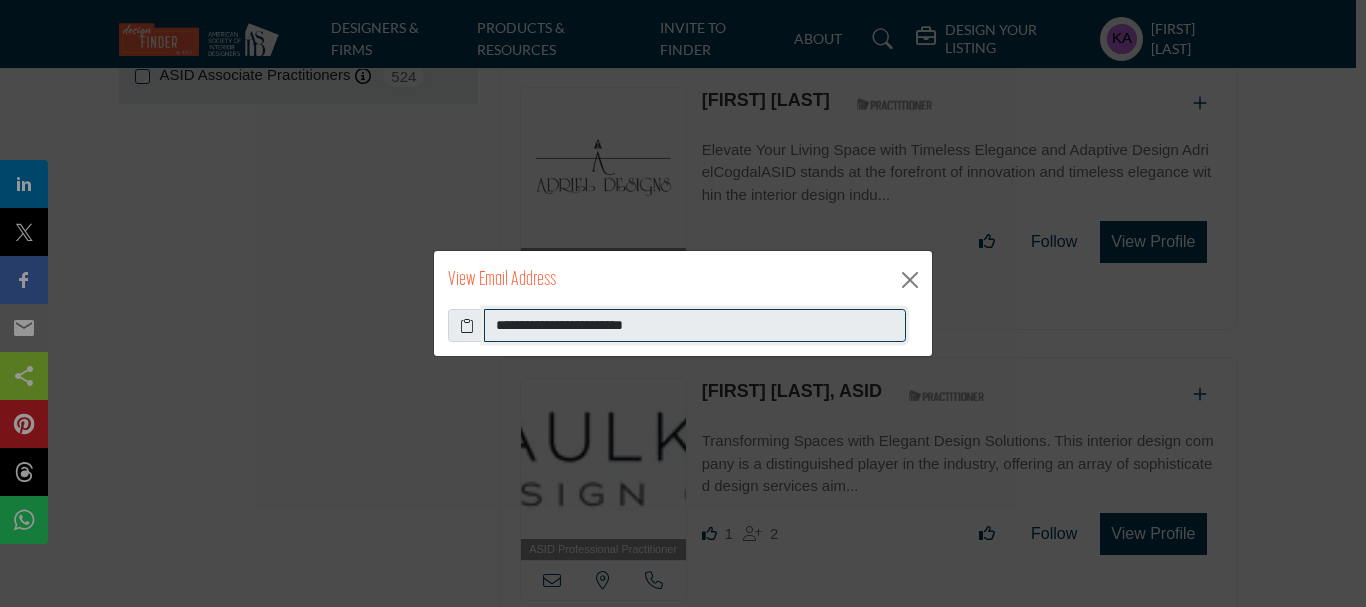 click on "**********" at bounding box center [695, 326] 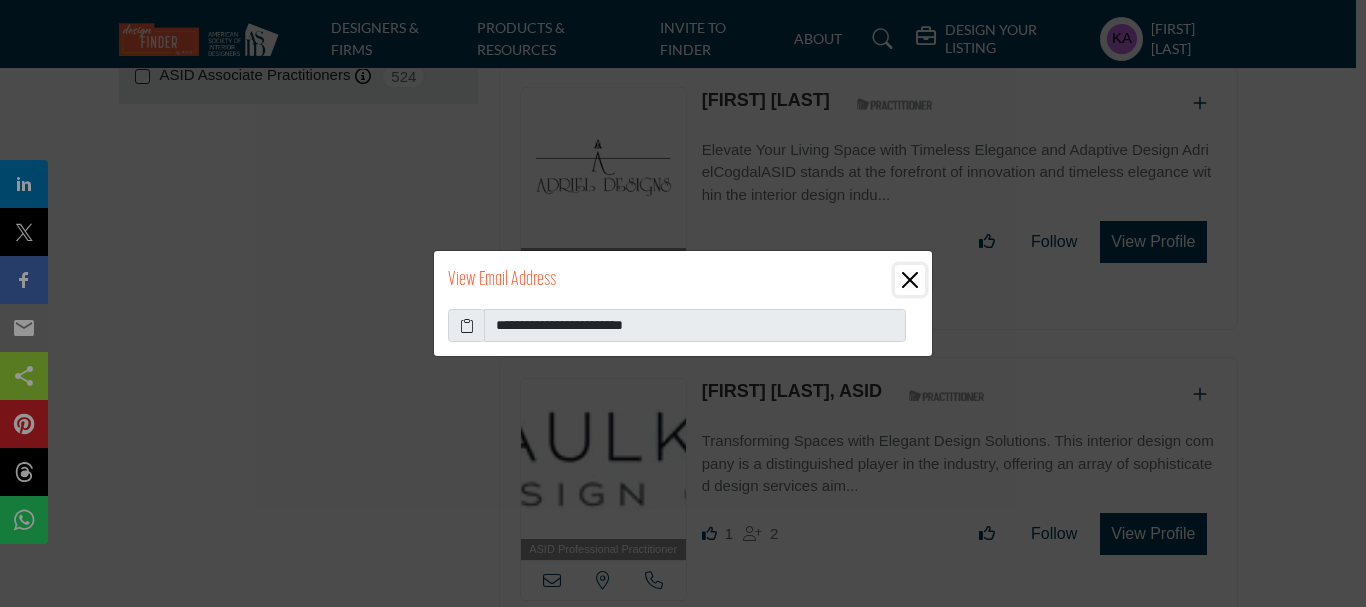 click at bounding box center (910, 280) 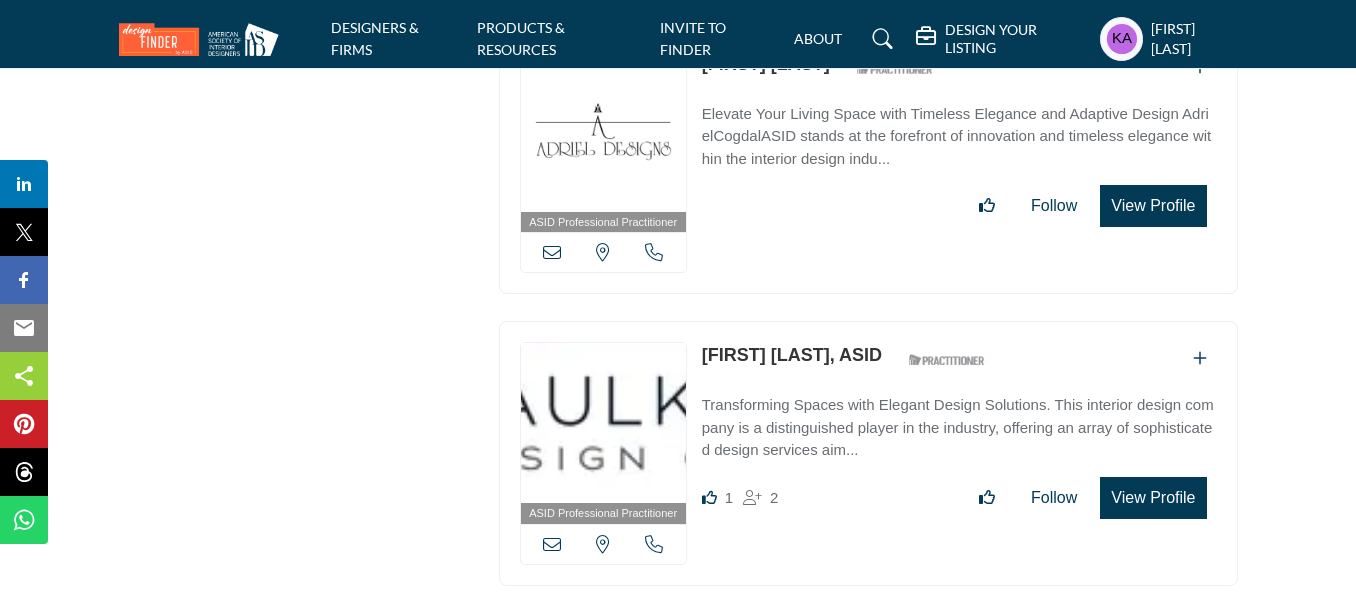 scroll, scrollTop: 2900, scrollLeft: 0, axis: vertical 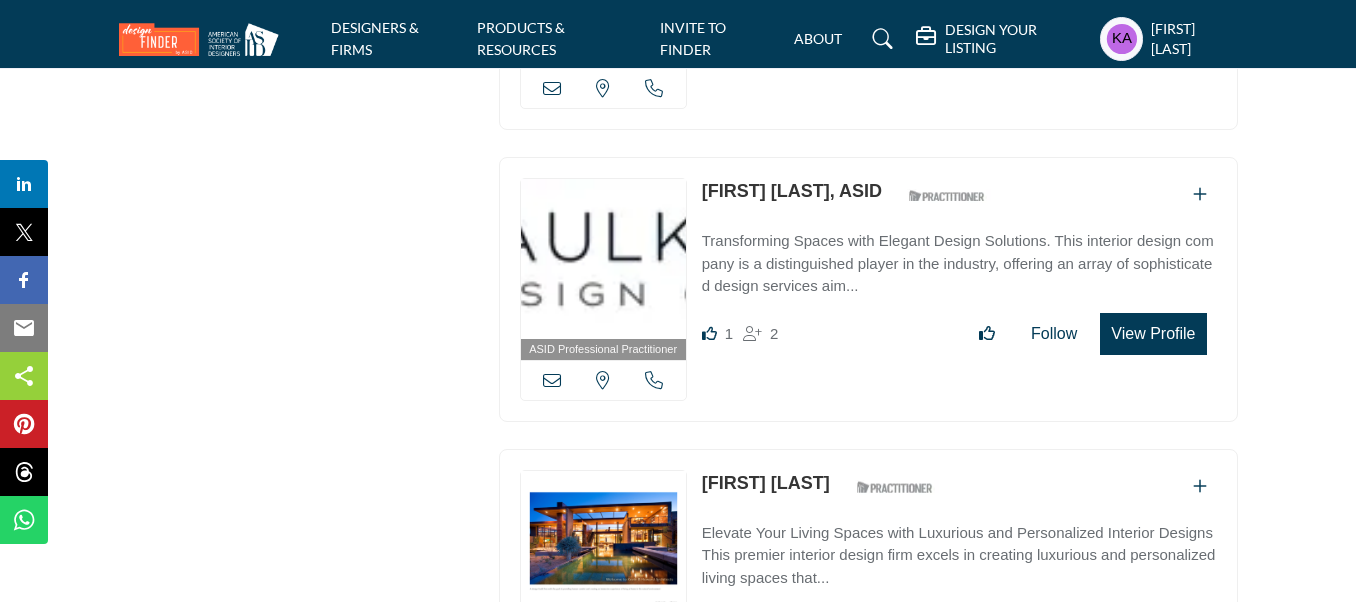click on "Texas, USA" at bounding box center (603, 380) 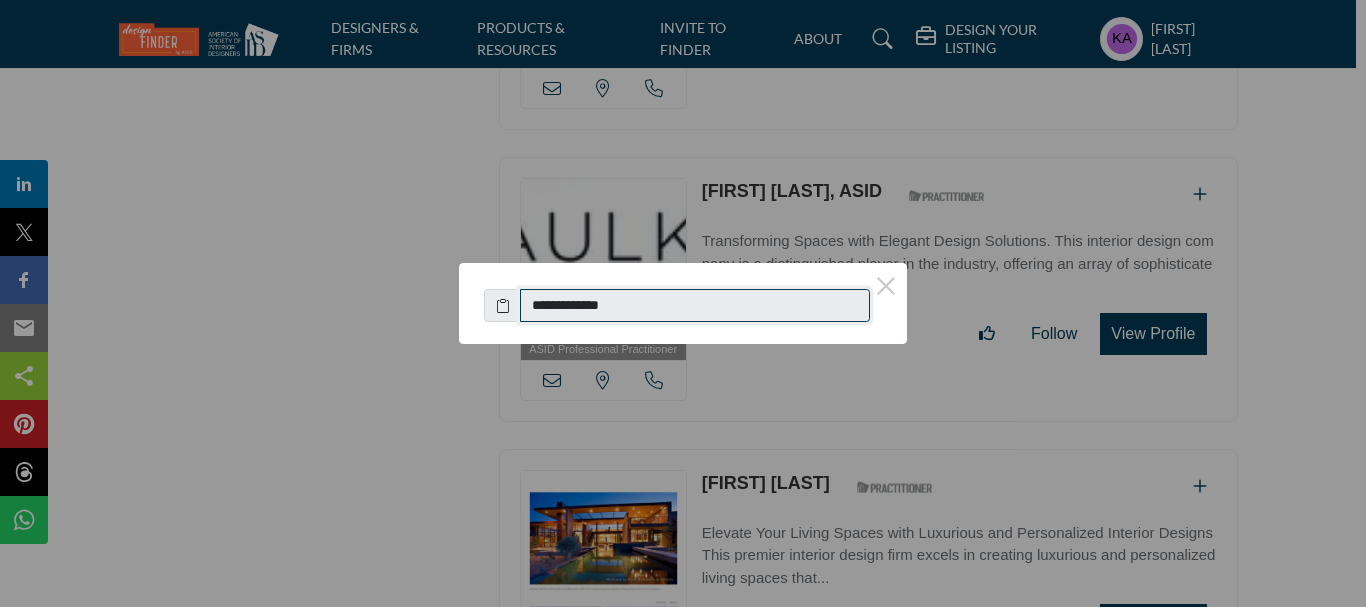 drag, startPoint x: 541, startPoint y: 301, endPoint x: 730, endPoint y: 289, distance: 189.38057 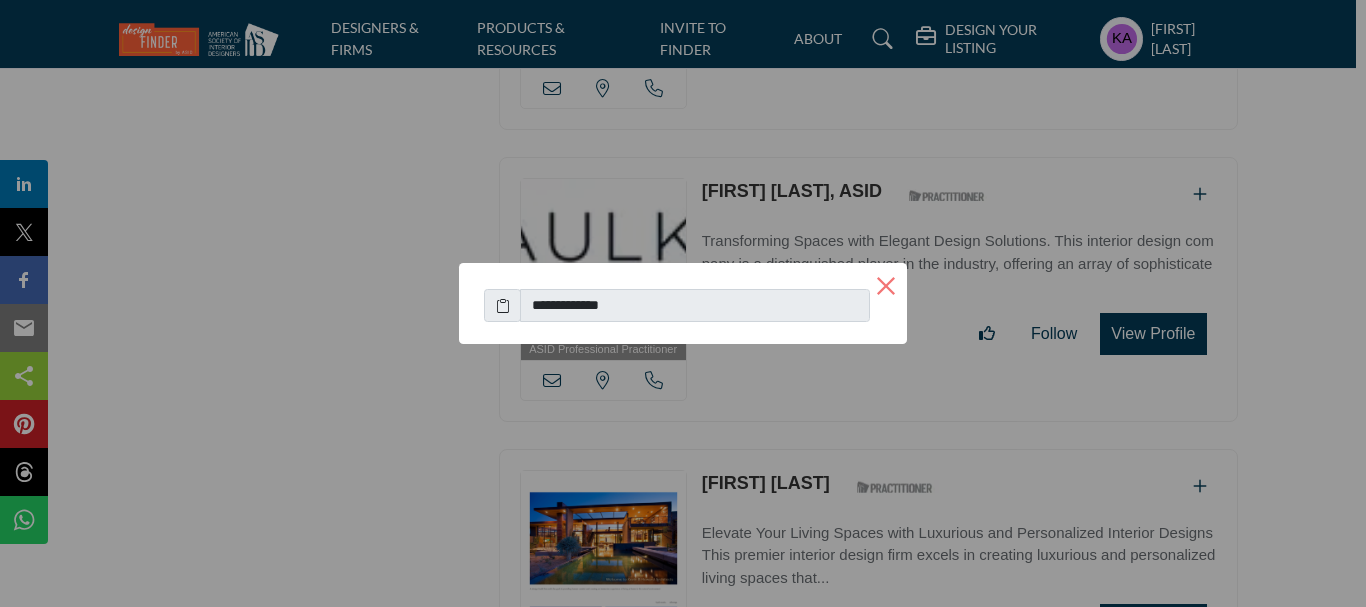 click on "×" at bounding box center (886, 284) 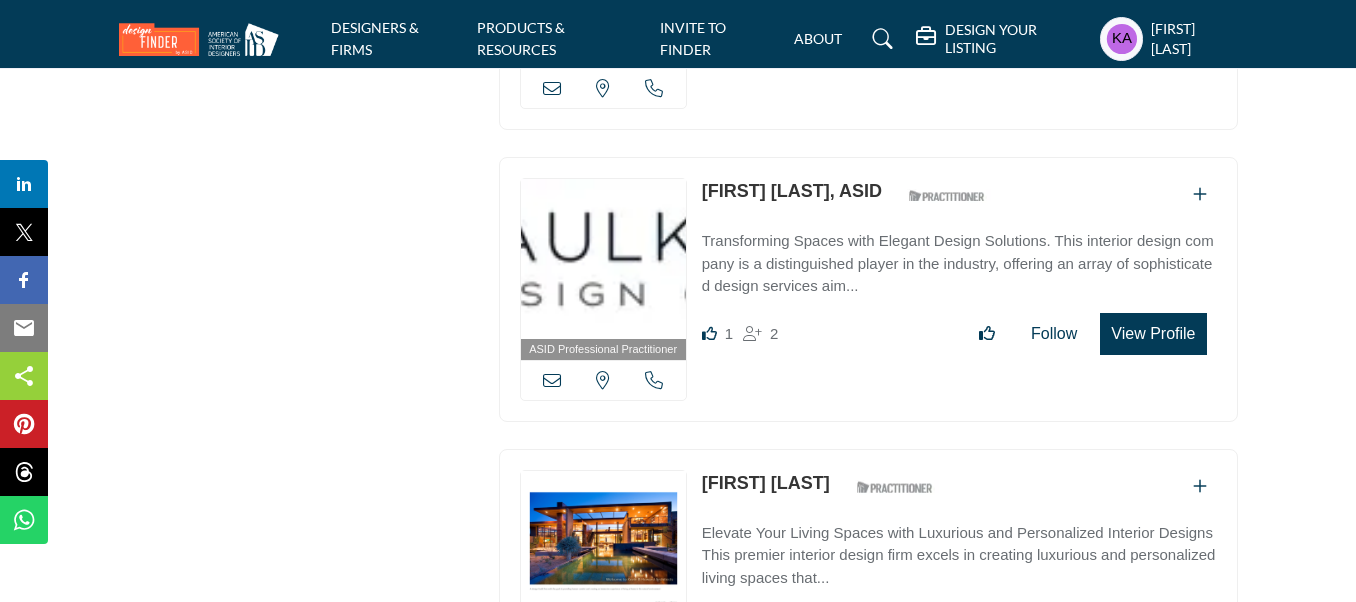 click at bounding box center (552, 380) 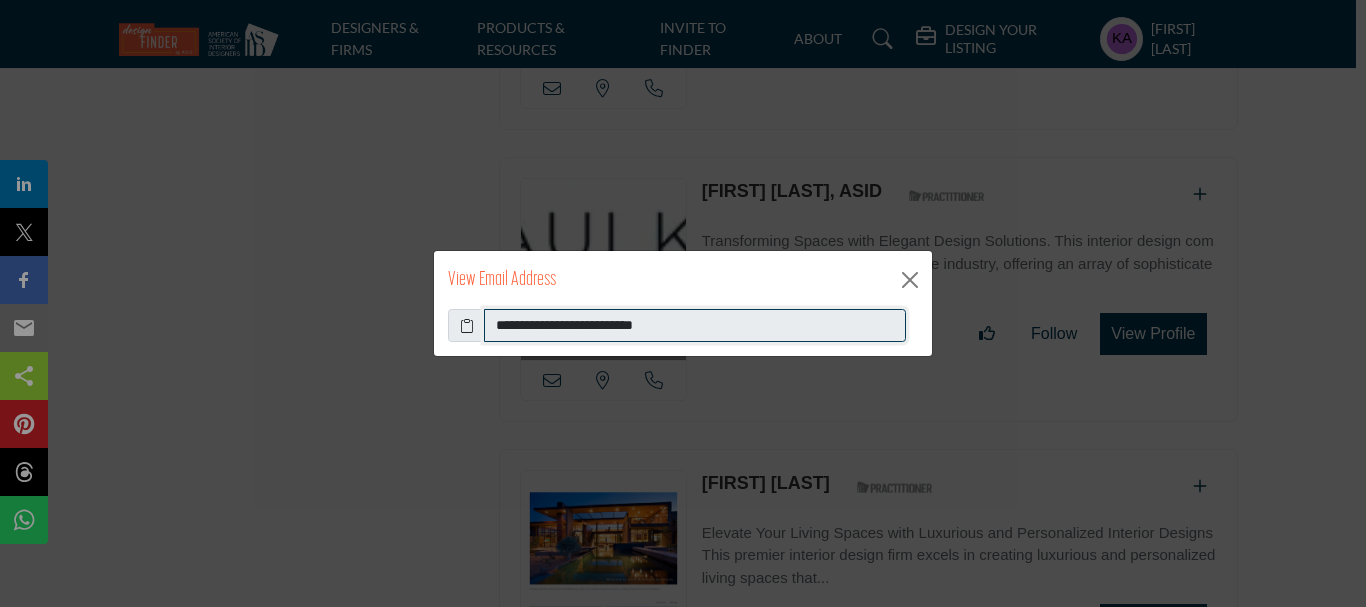 click on "**********" at bounding box center [695, 326] 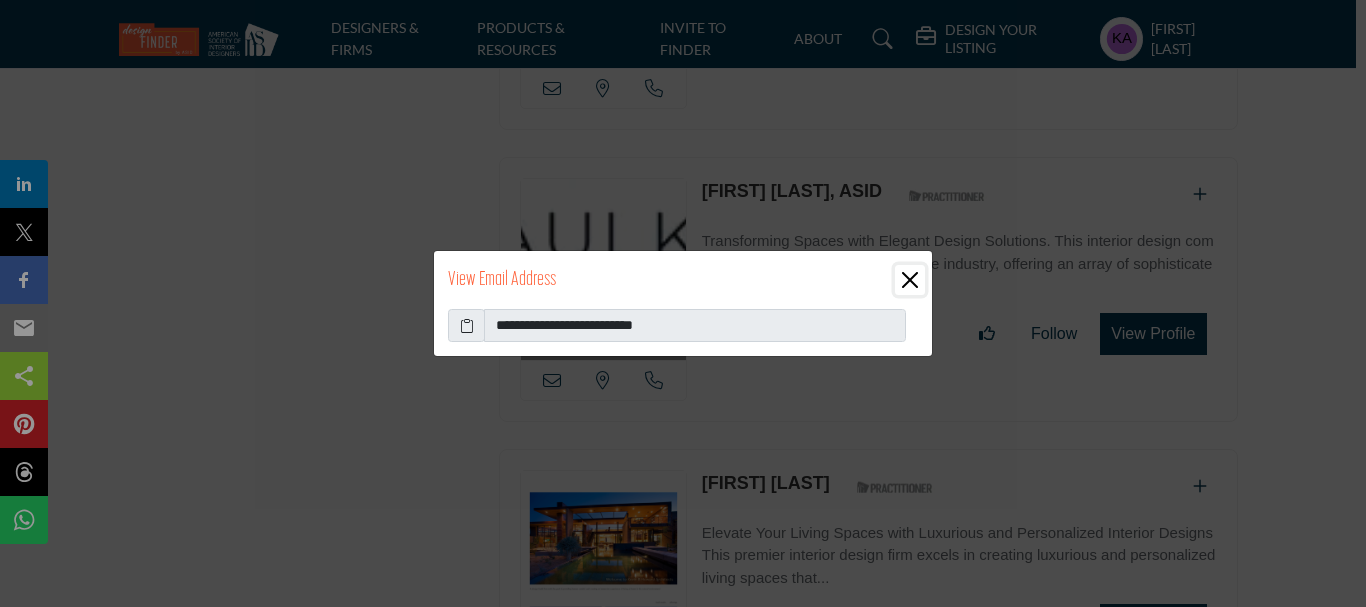 click at bounding box center [910, 280] 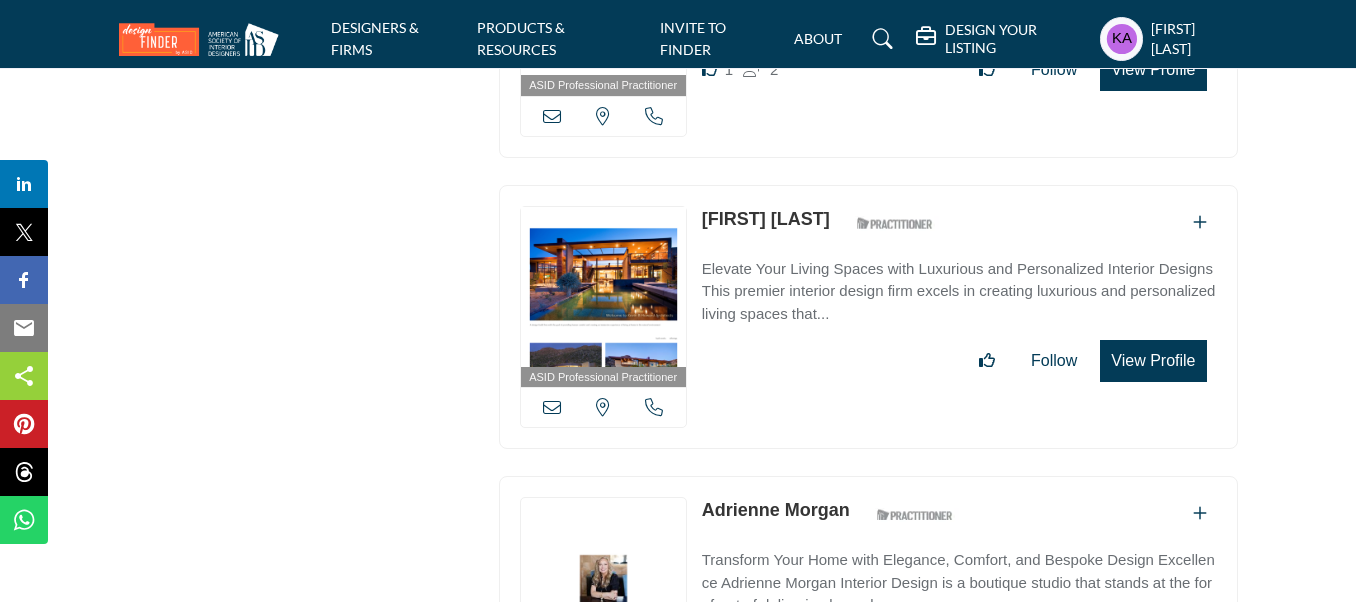 scroll, scrollTop: 3200, scrollLeft: 0, axis: vertical 